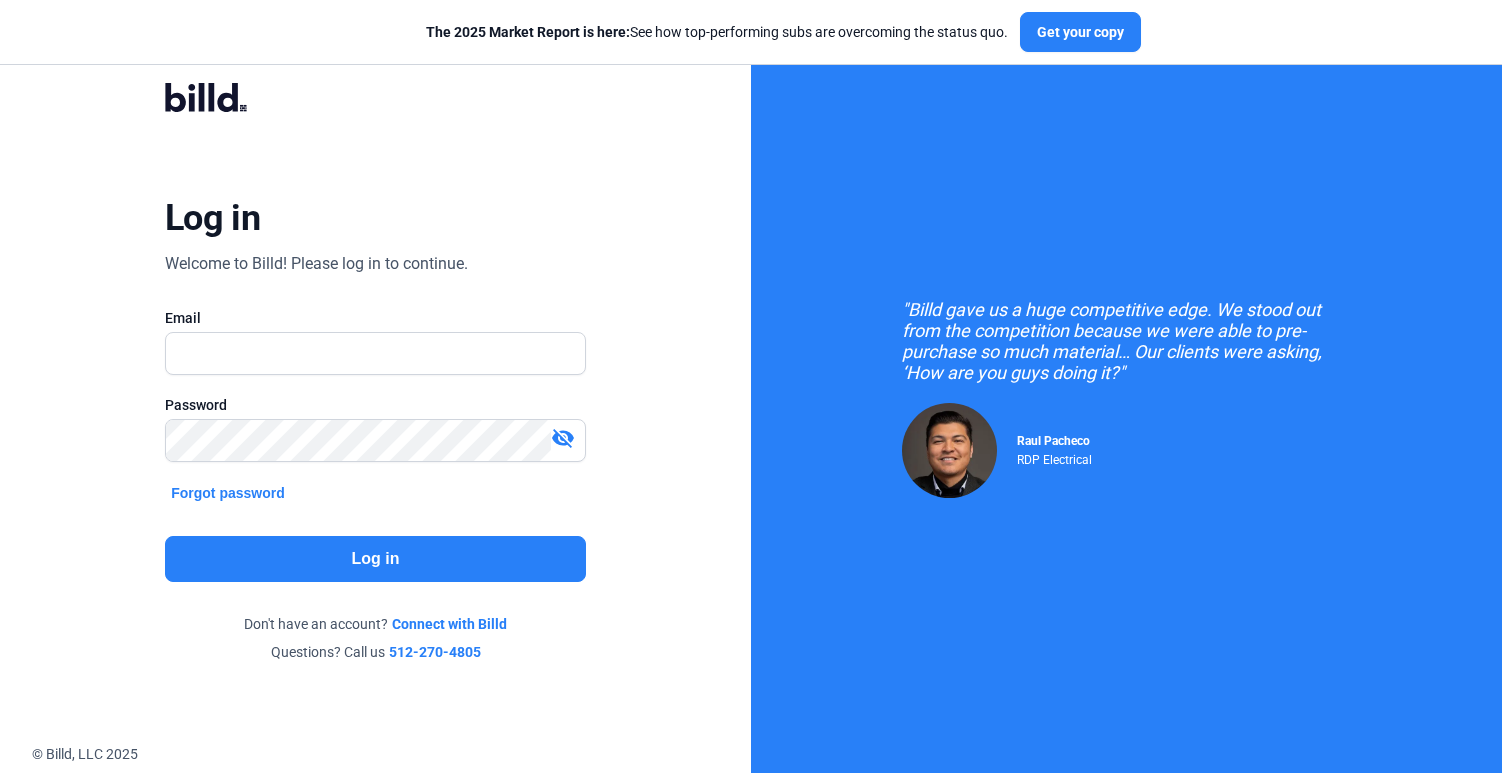 scroll, scrollTop: 0, scrollLeft: 0, axis: both 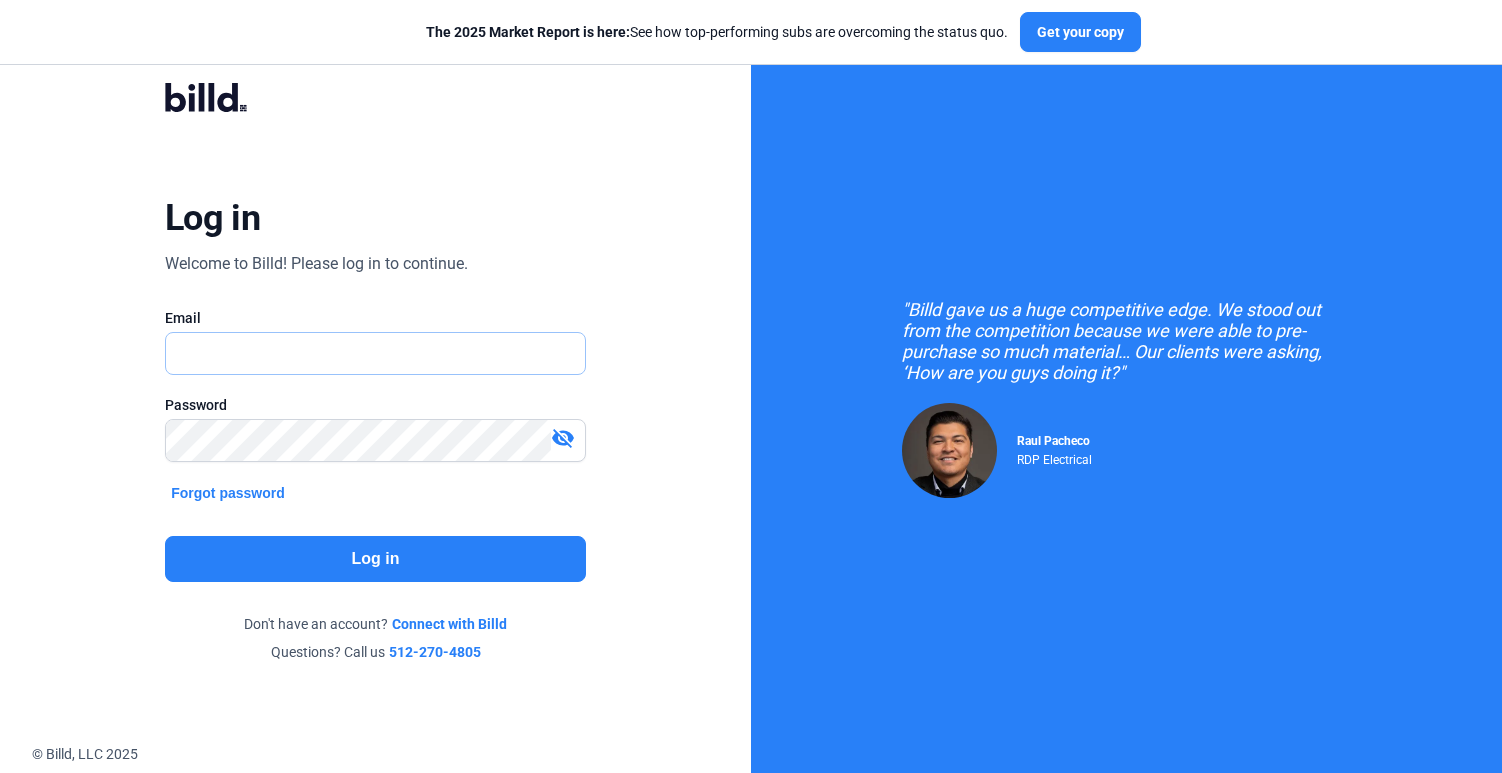 click at bounding box center (364, 353) 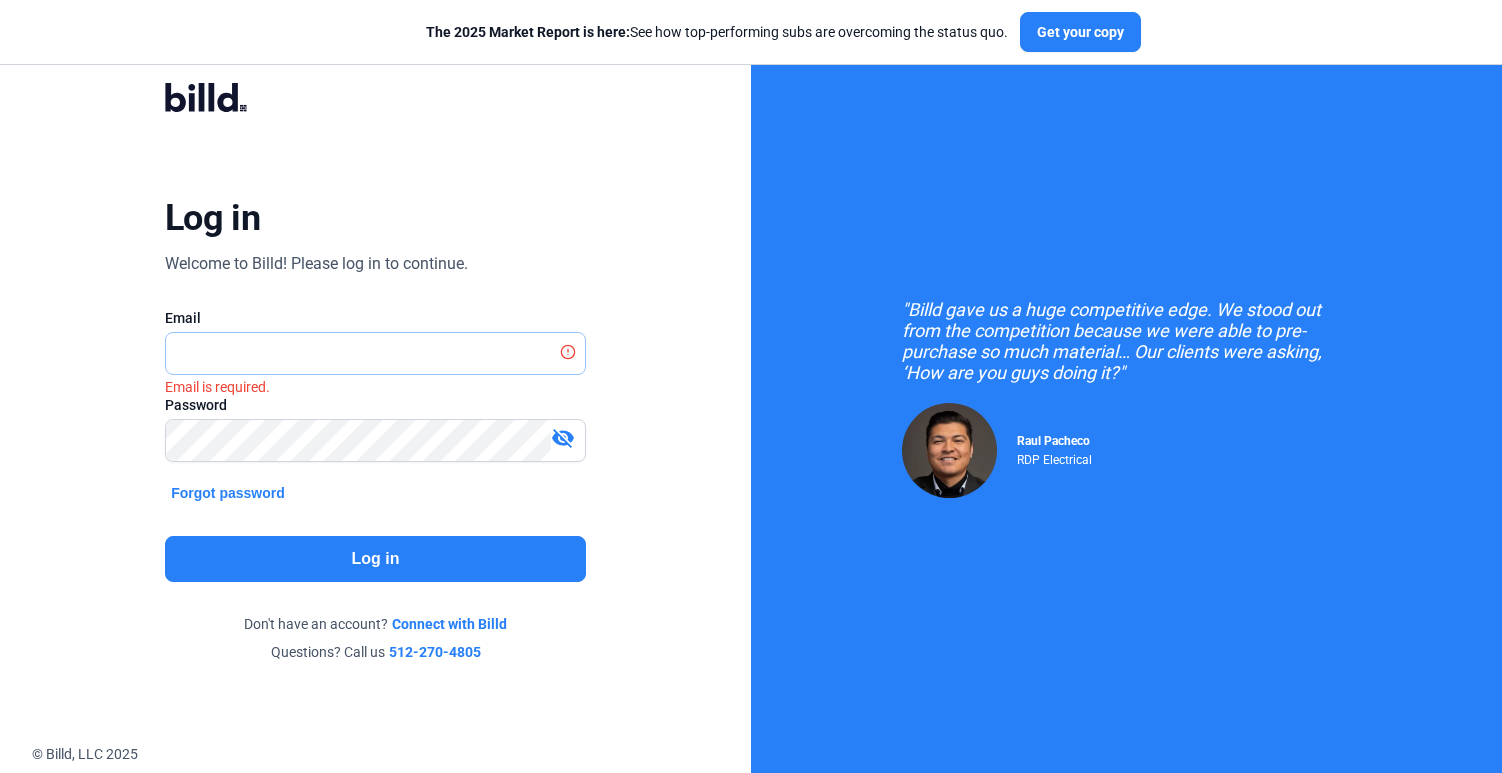 type on "[EMAIL]" 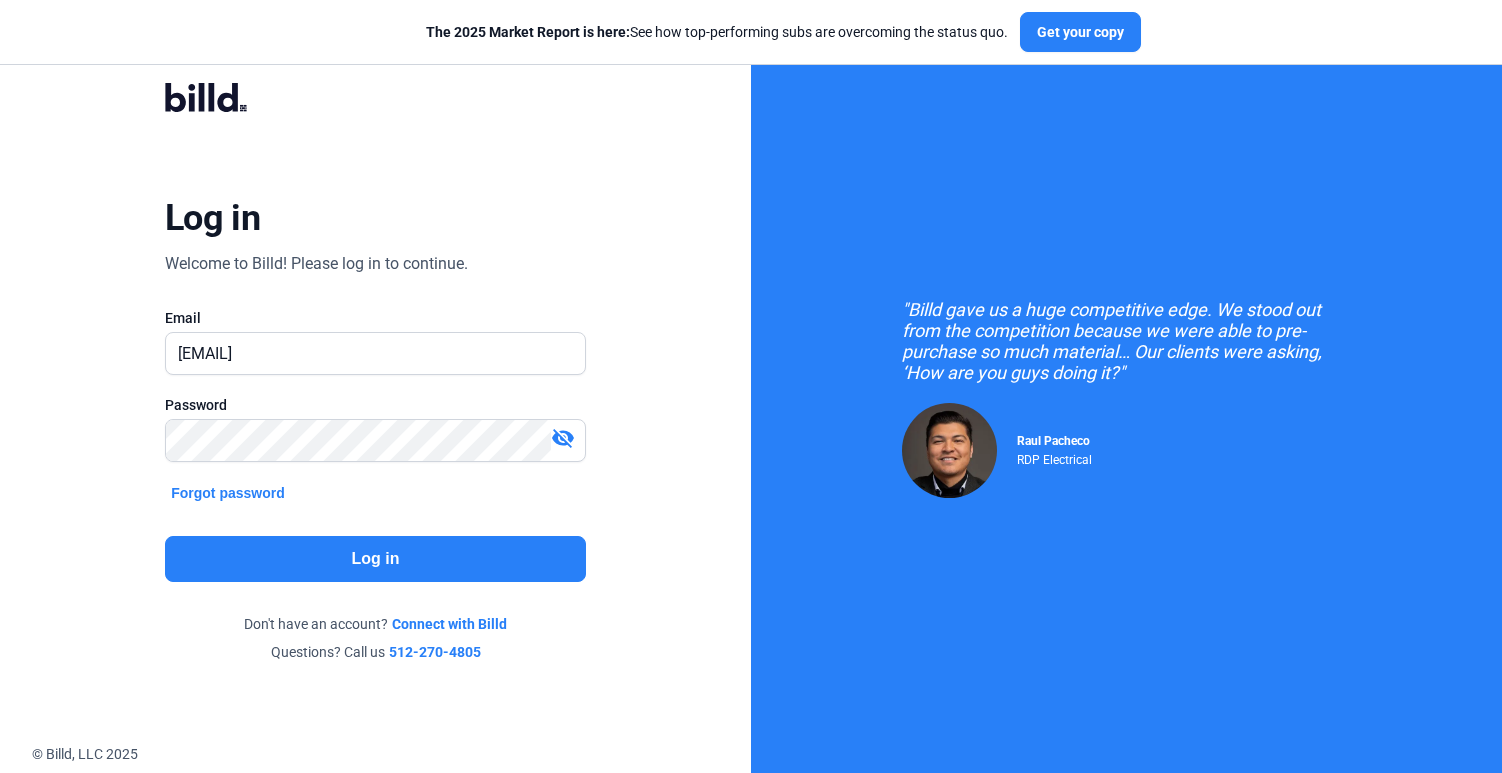 click on "Log in" 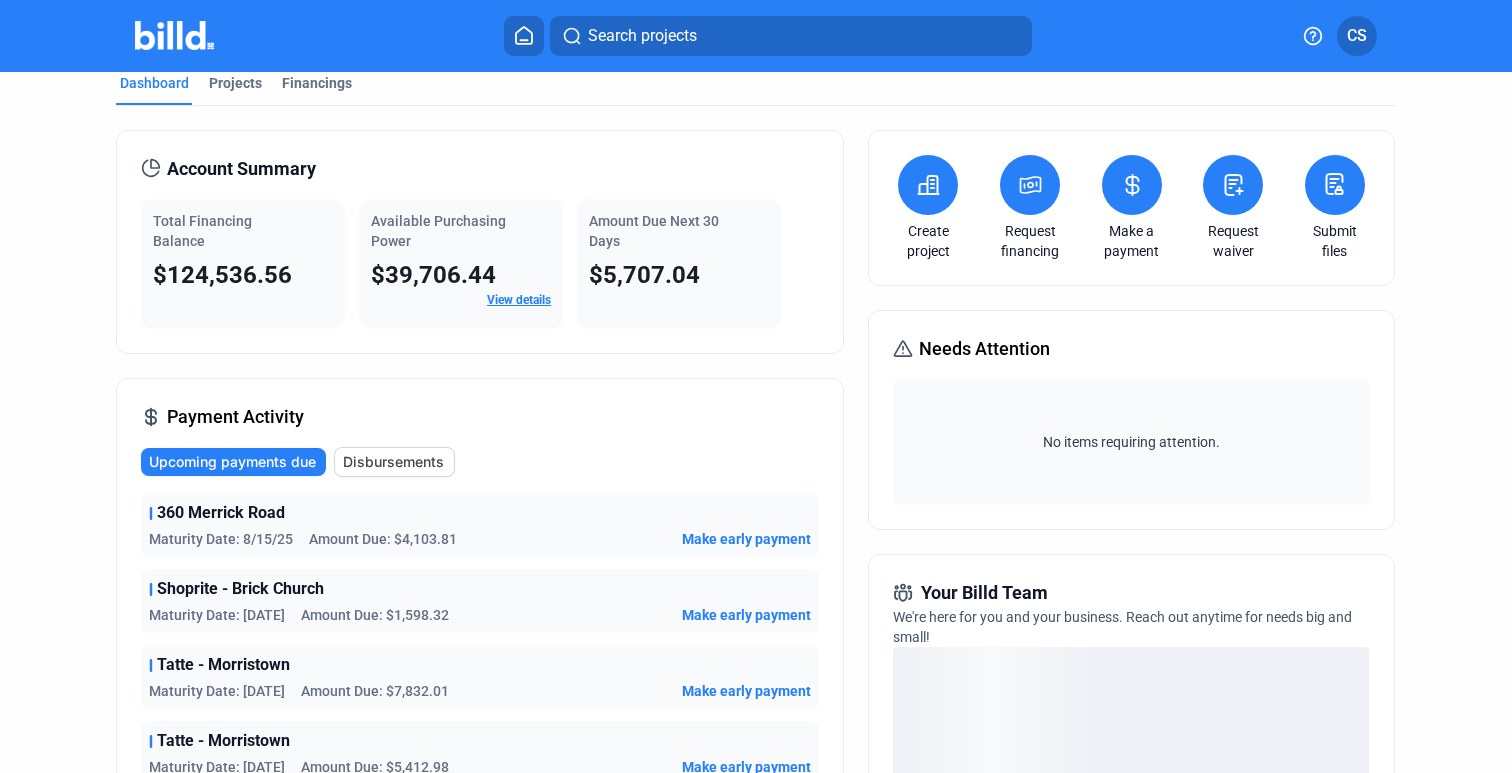 scroll, scrollTop: 0, scrollLeft: 0, axis: both 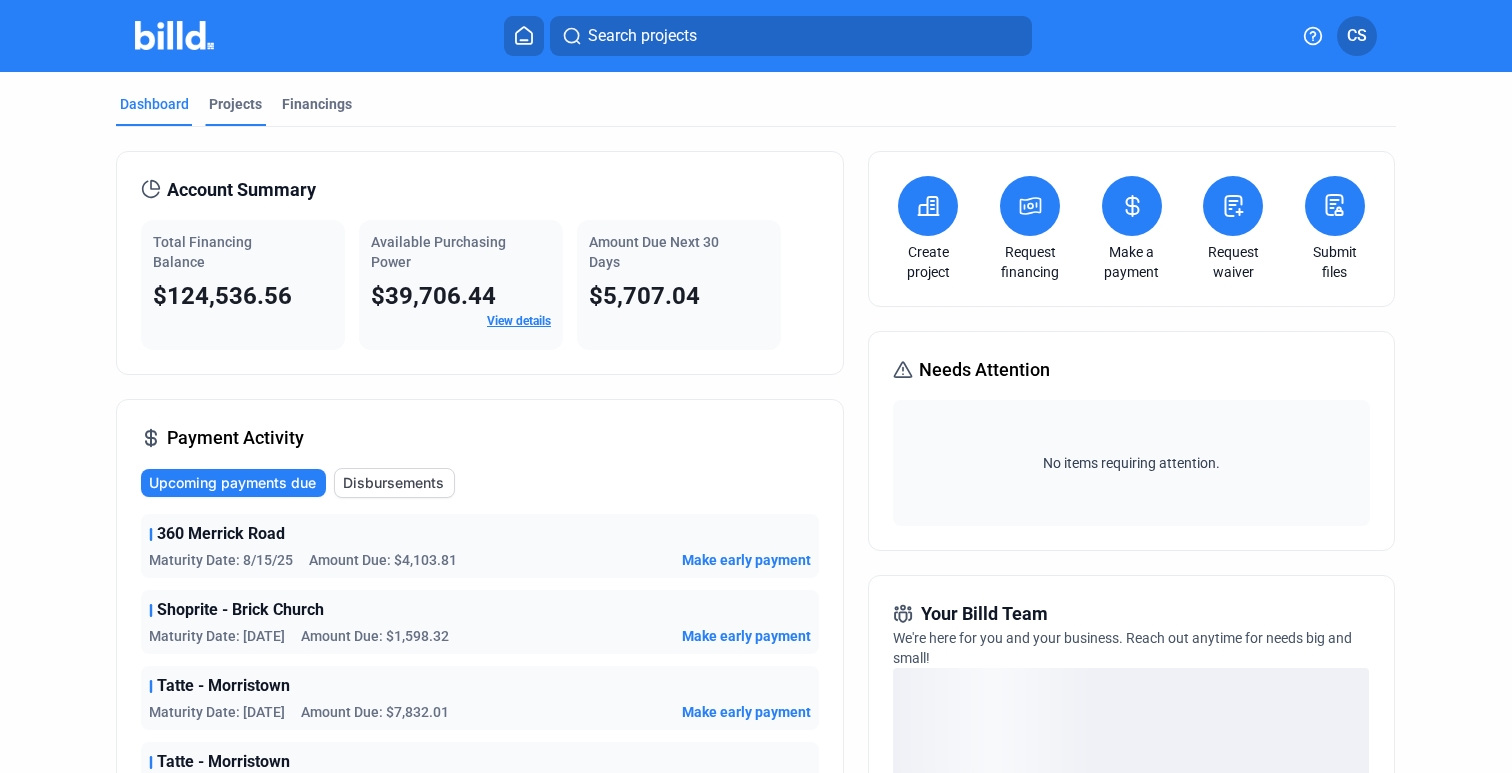click on "Projects" at bounding box center [235, 104] 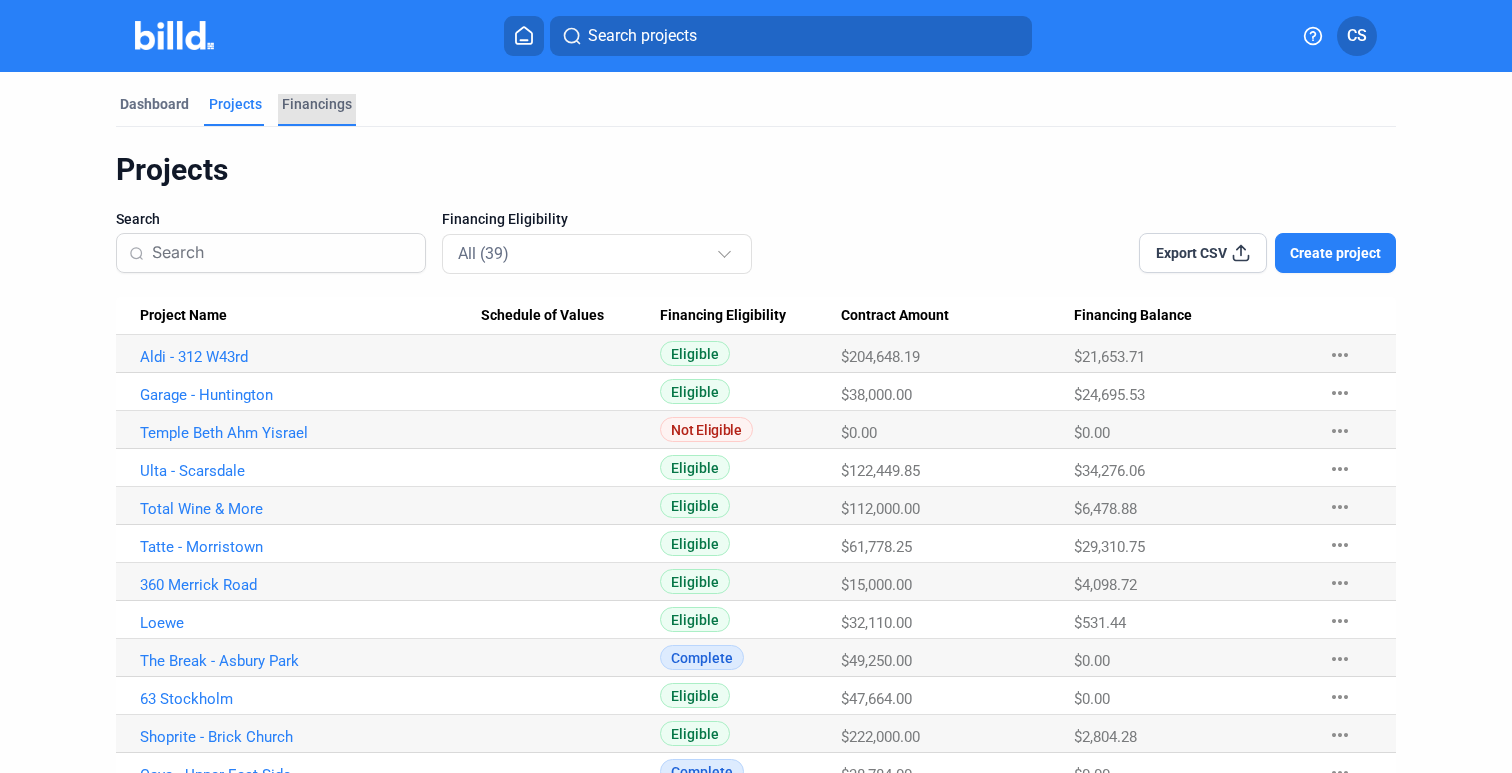 click on "Financings" at bounding box center [317, 110] 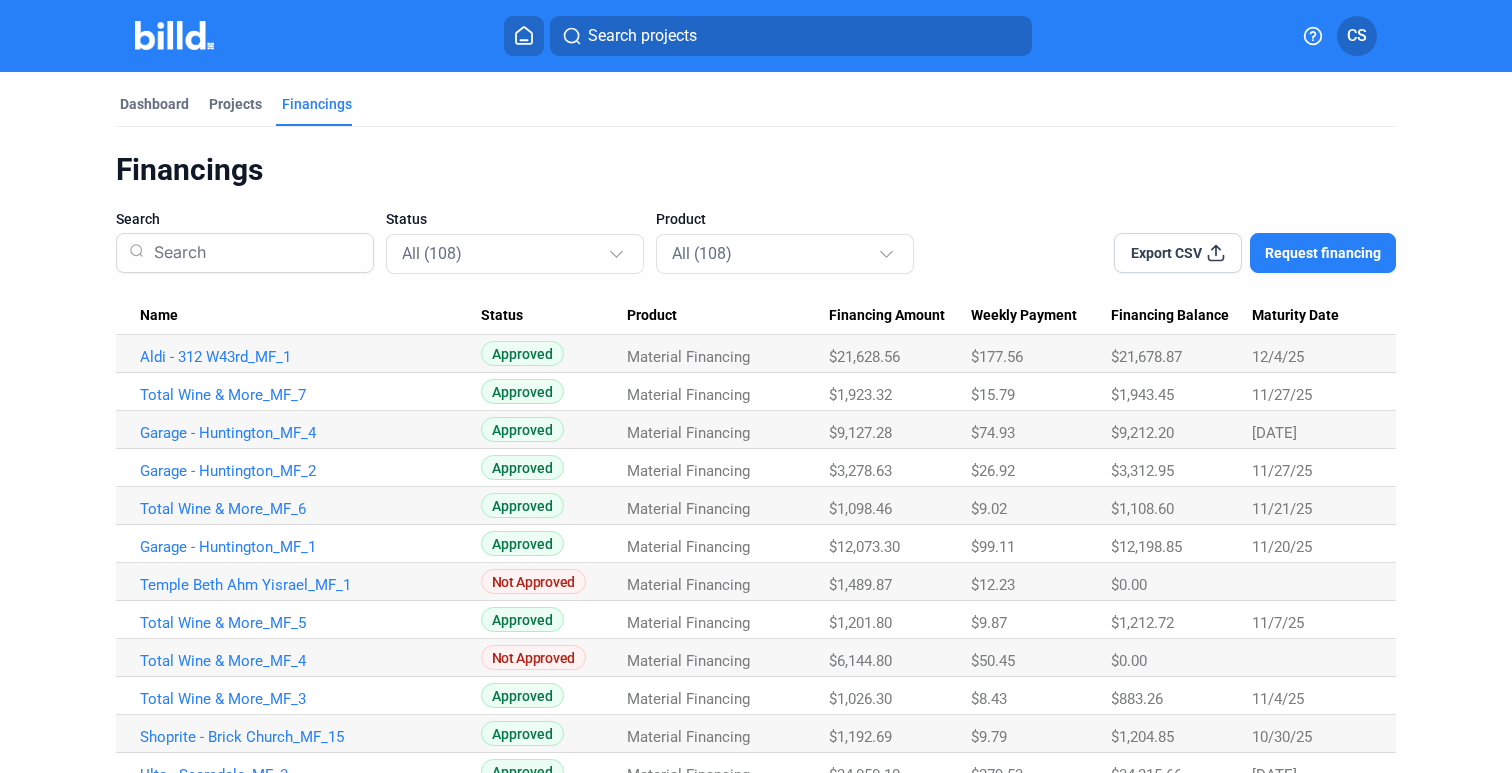 click on "CS" 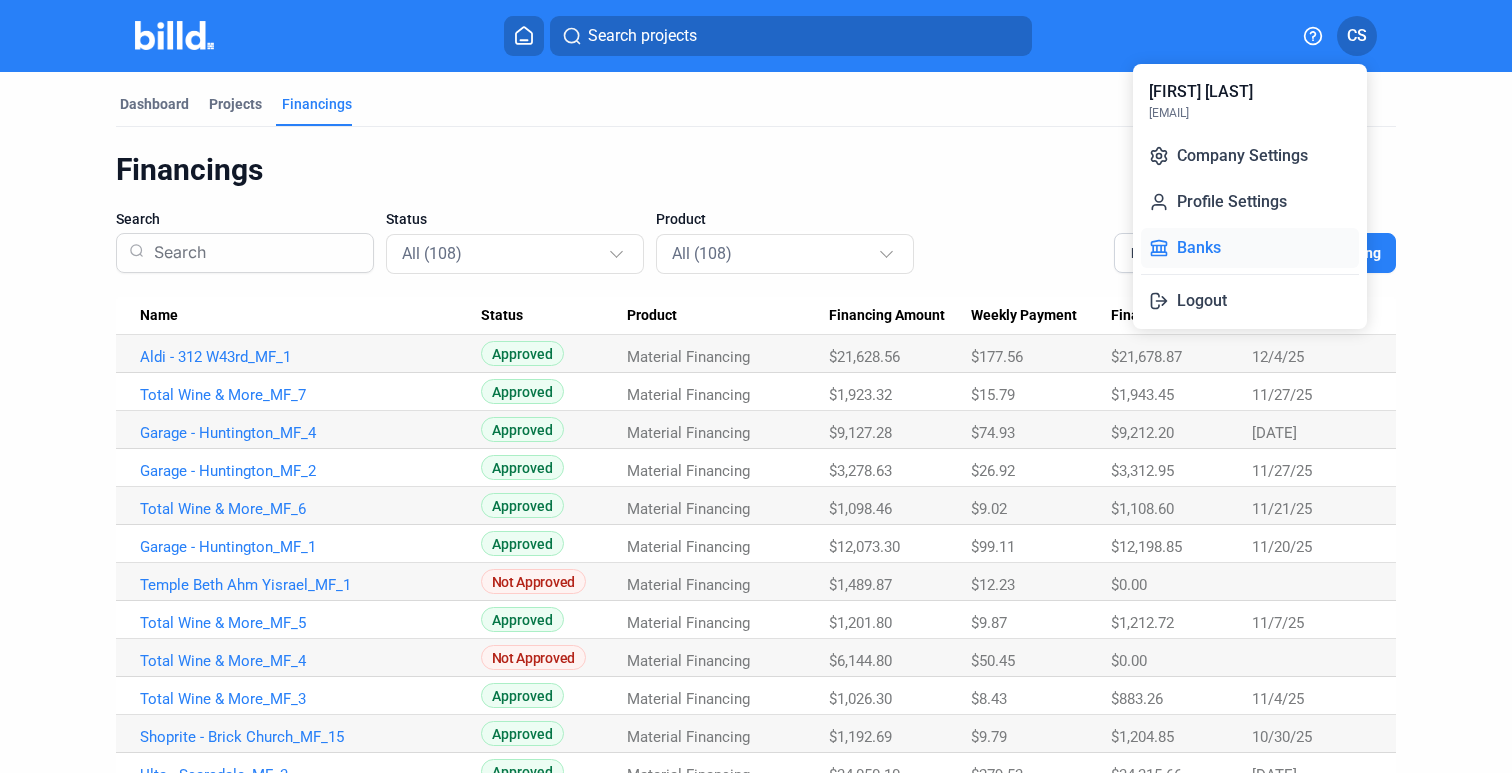 click on "Banks" at bounding box center (1250, 248) 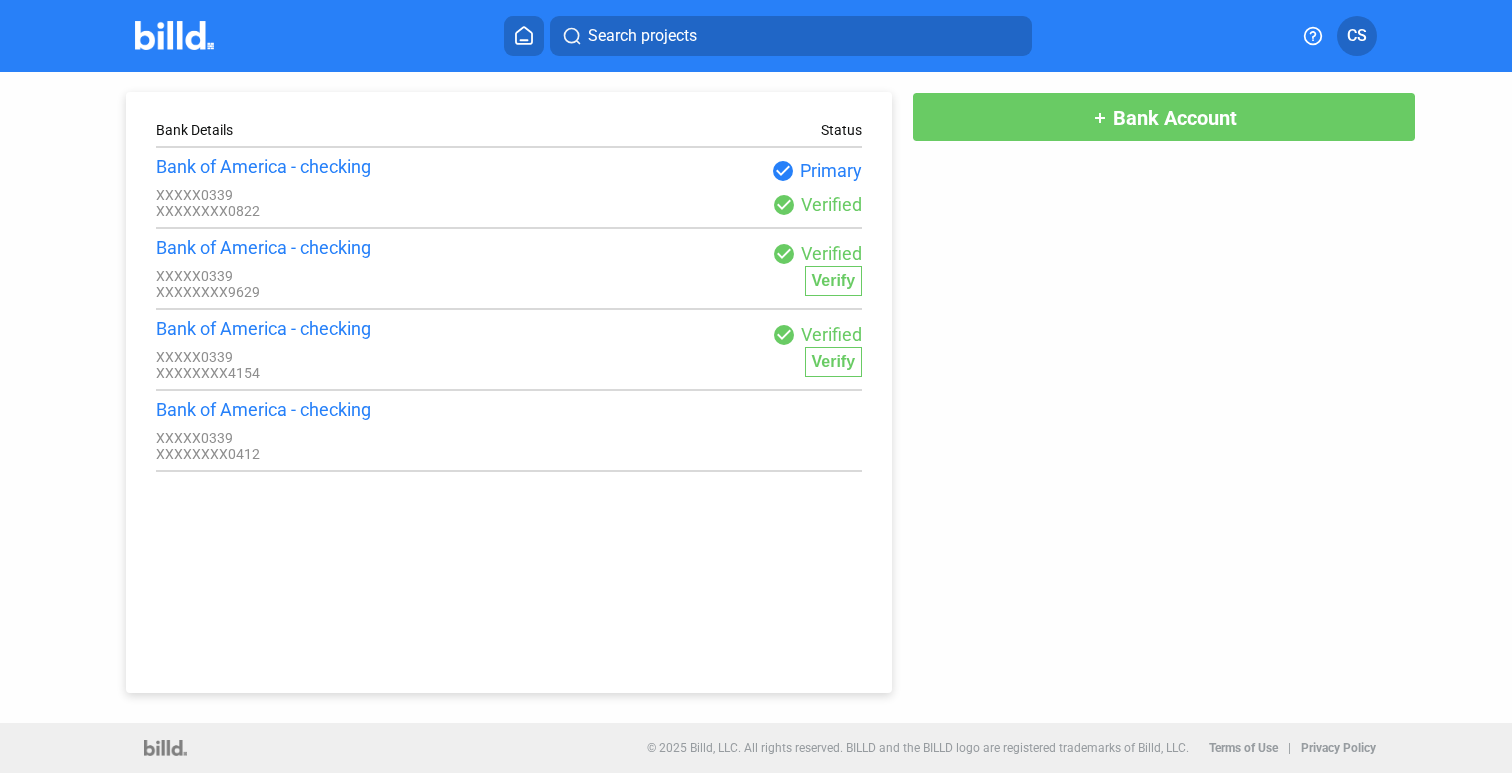 click 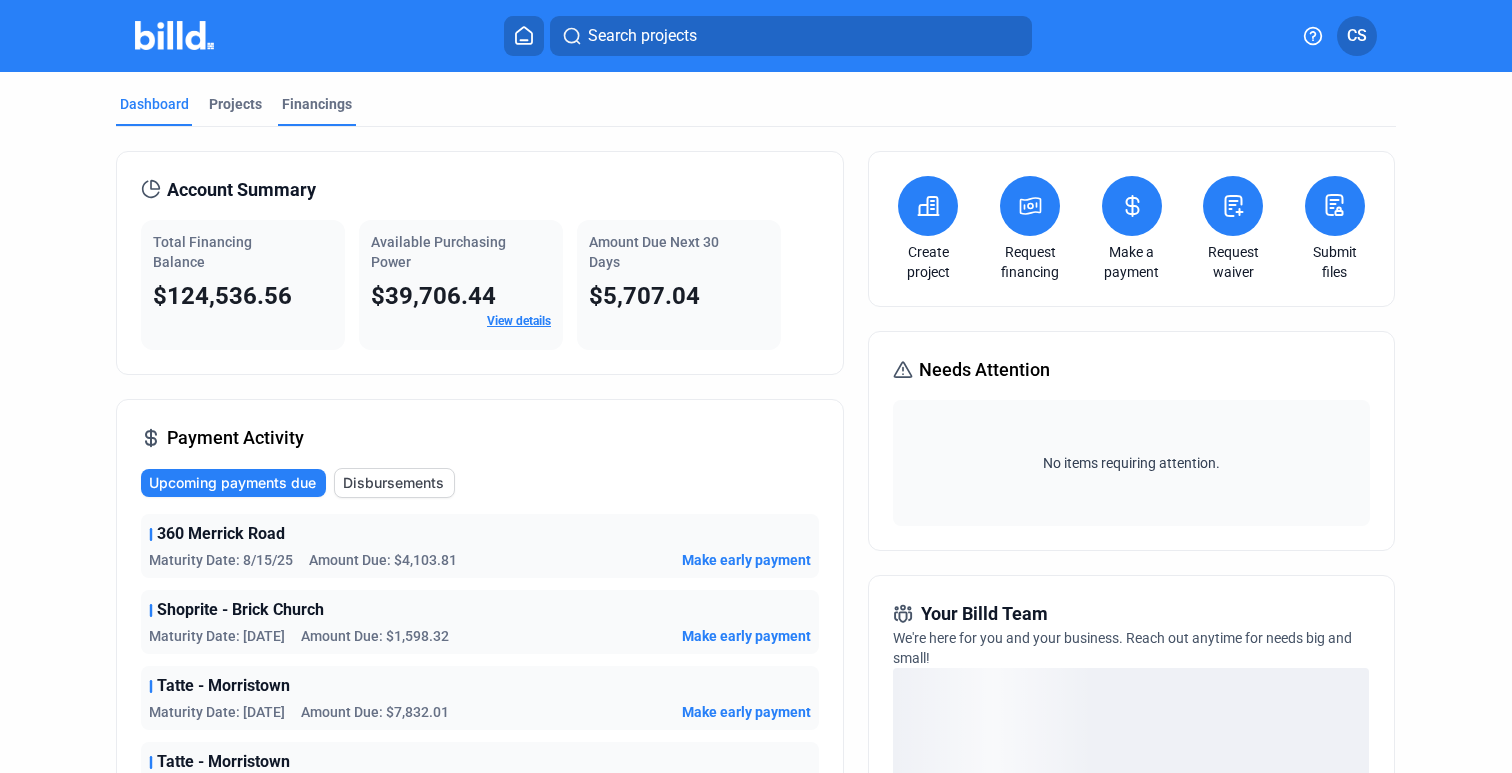 click on "Financings" at bounding box center [317, 104] 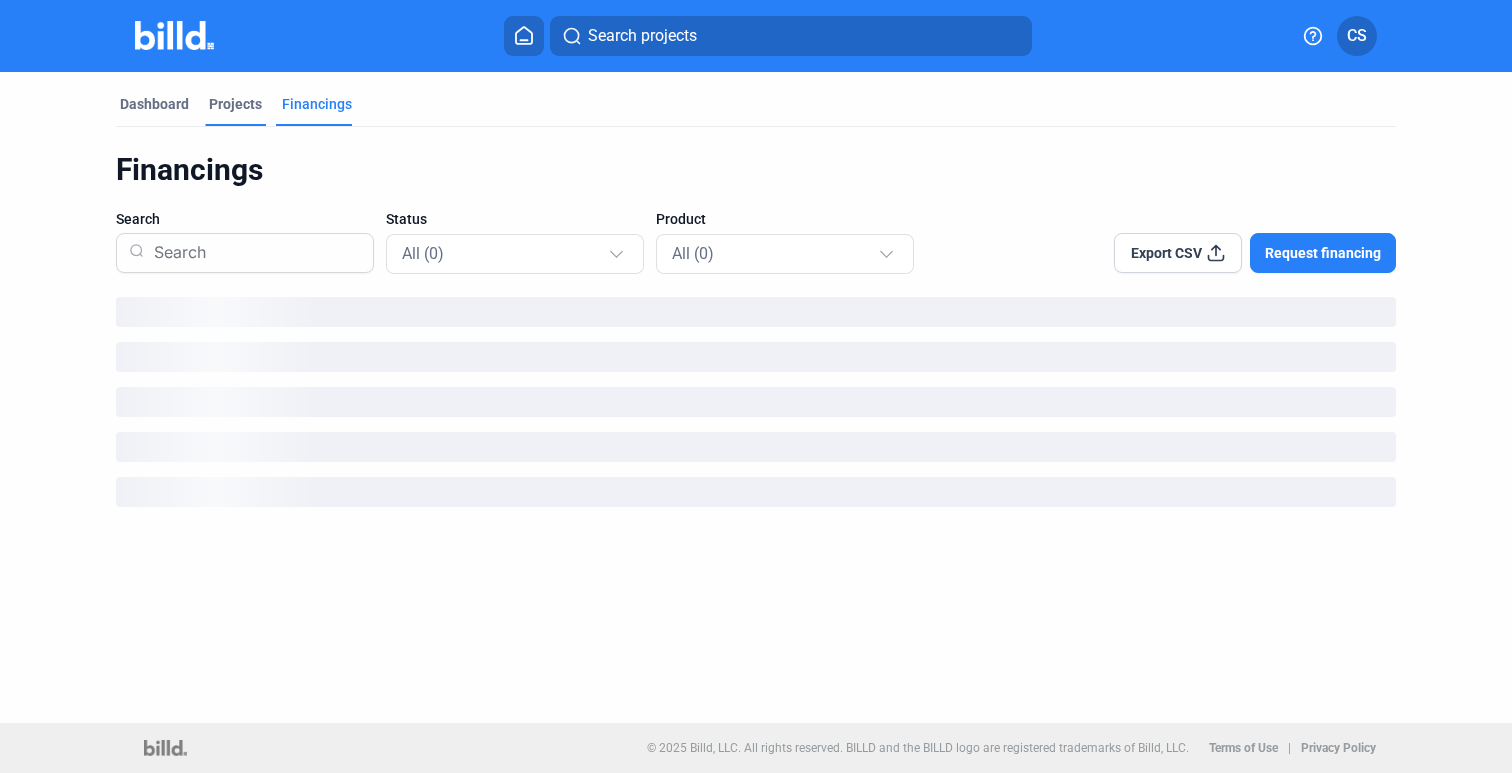 click on "Projects" at bounding box center (235, 104) 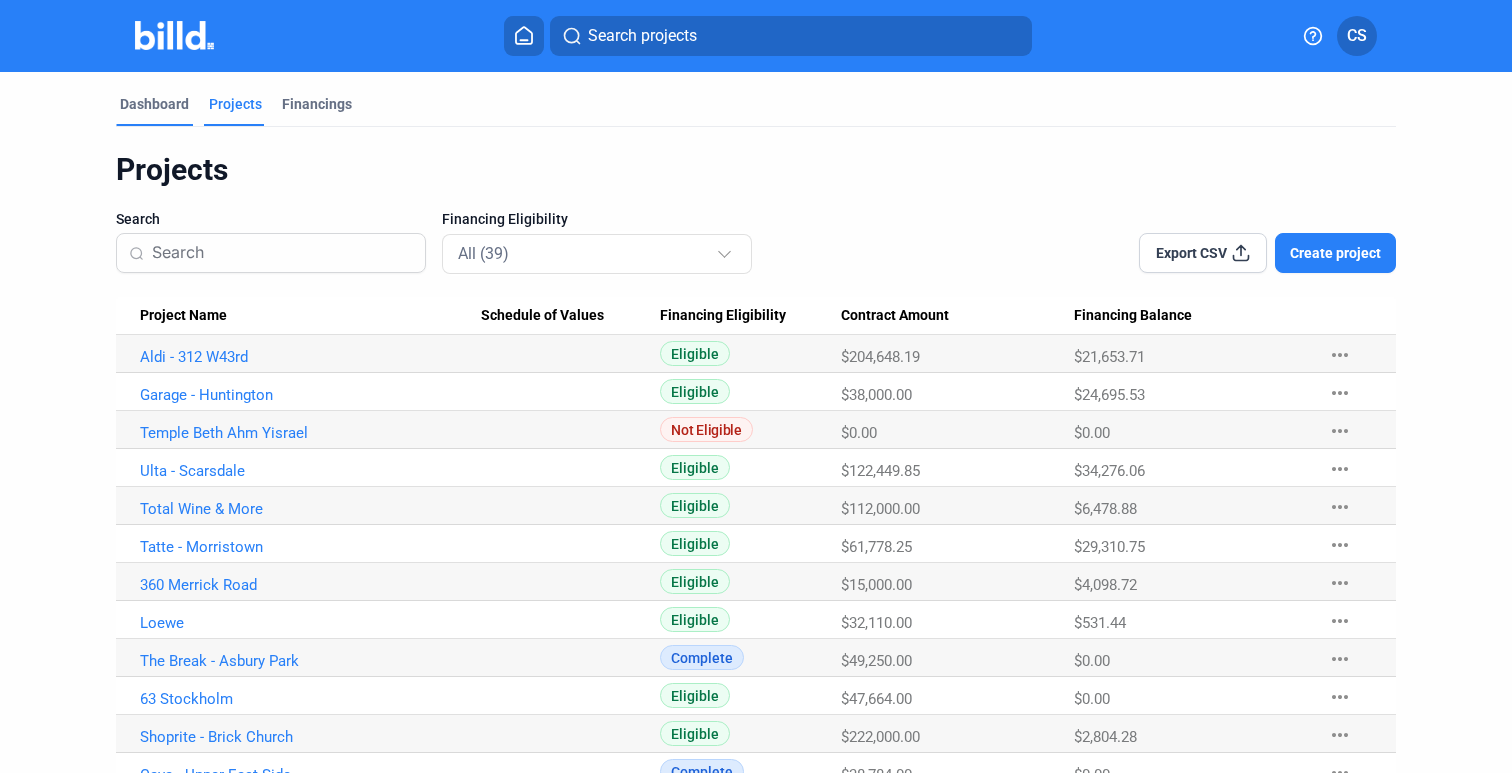 click on "Dashboard" at bounding box center (154, 104) 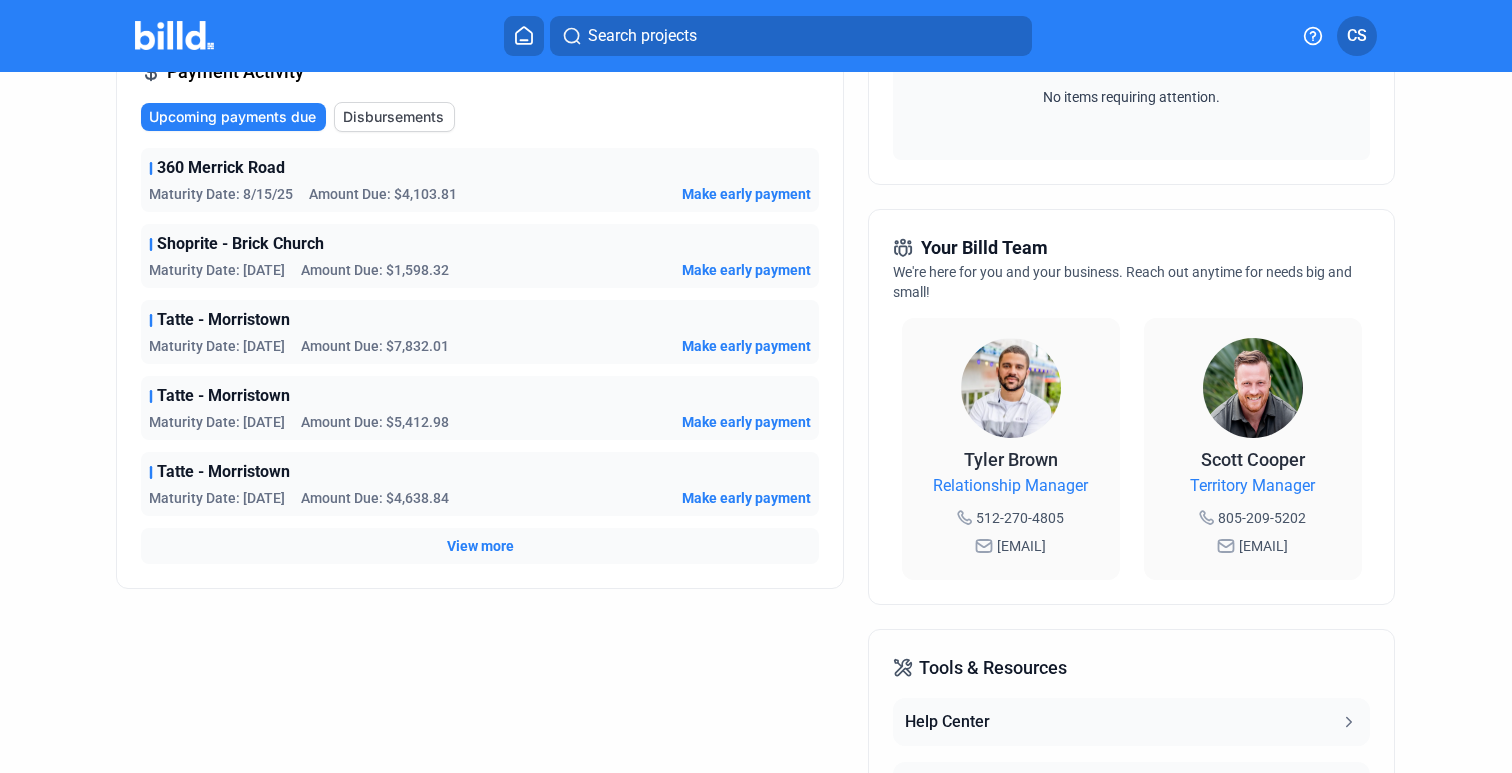 scroll, scrollTop: 345, scrollLeft: 0, axis: vertical 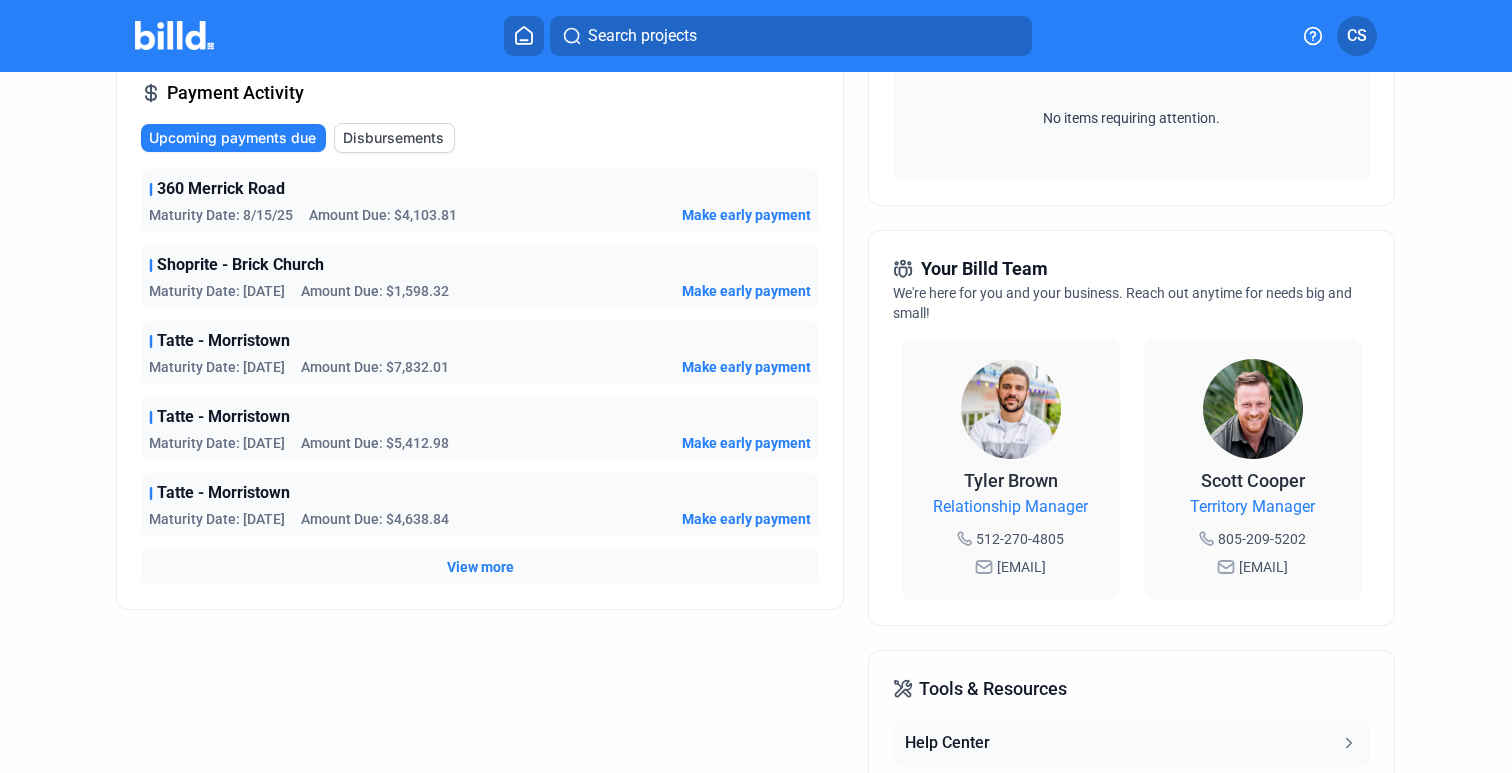 click on "Disbursements" 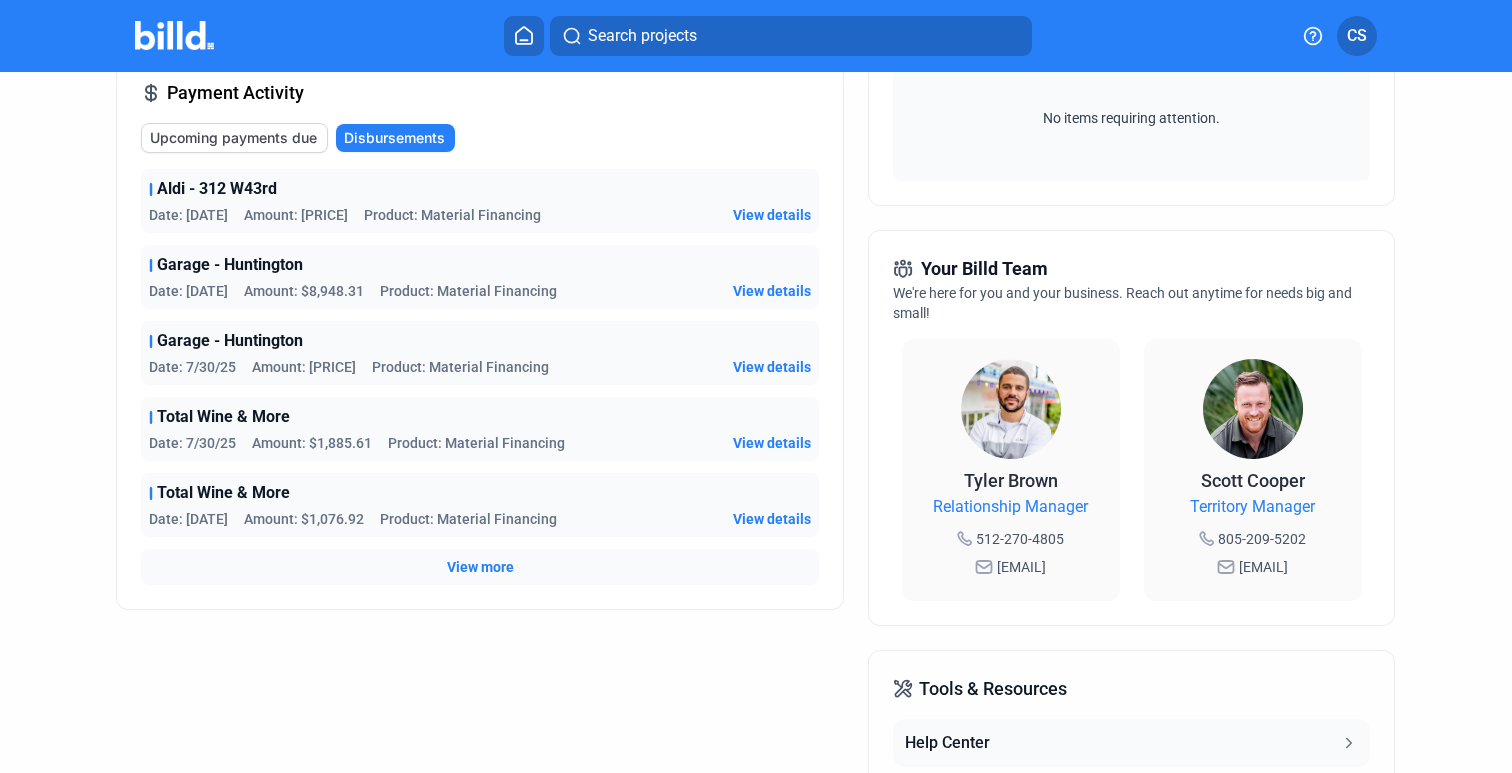 click on "Upcoming payments due" 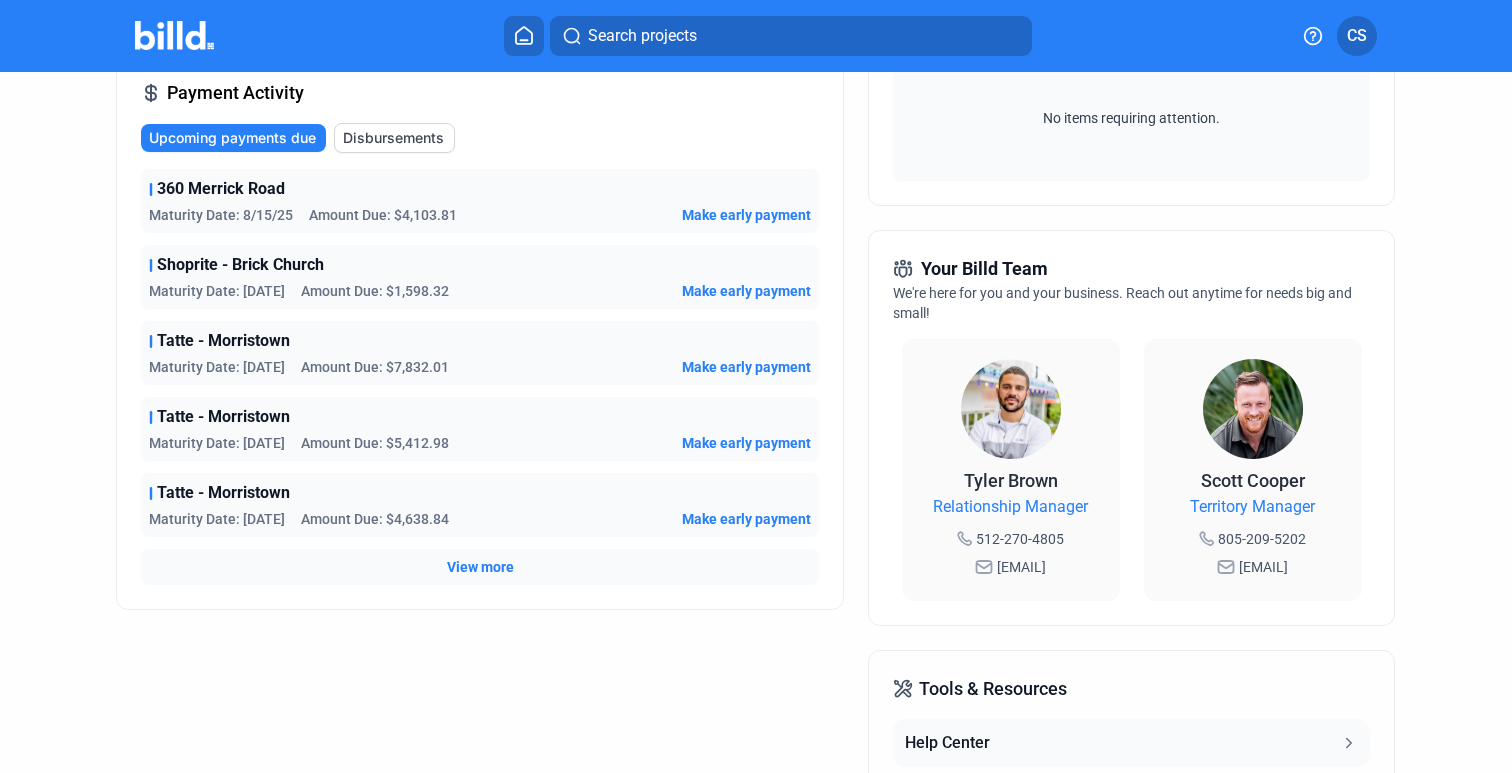 scroll, scrollTop: 0, scrollLeft: 0, axis: both 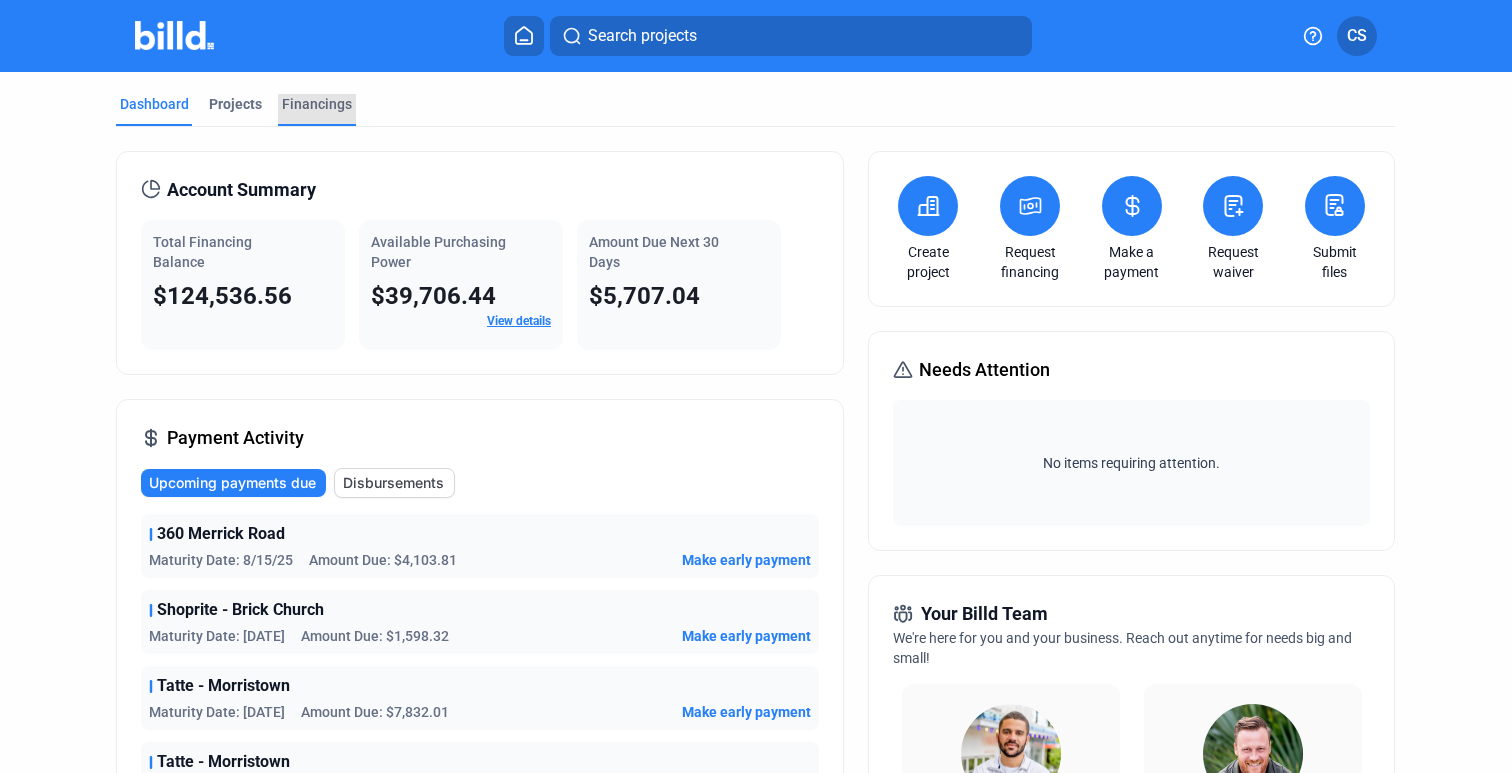 click on "Financings" at bounding box center [317, 110] 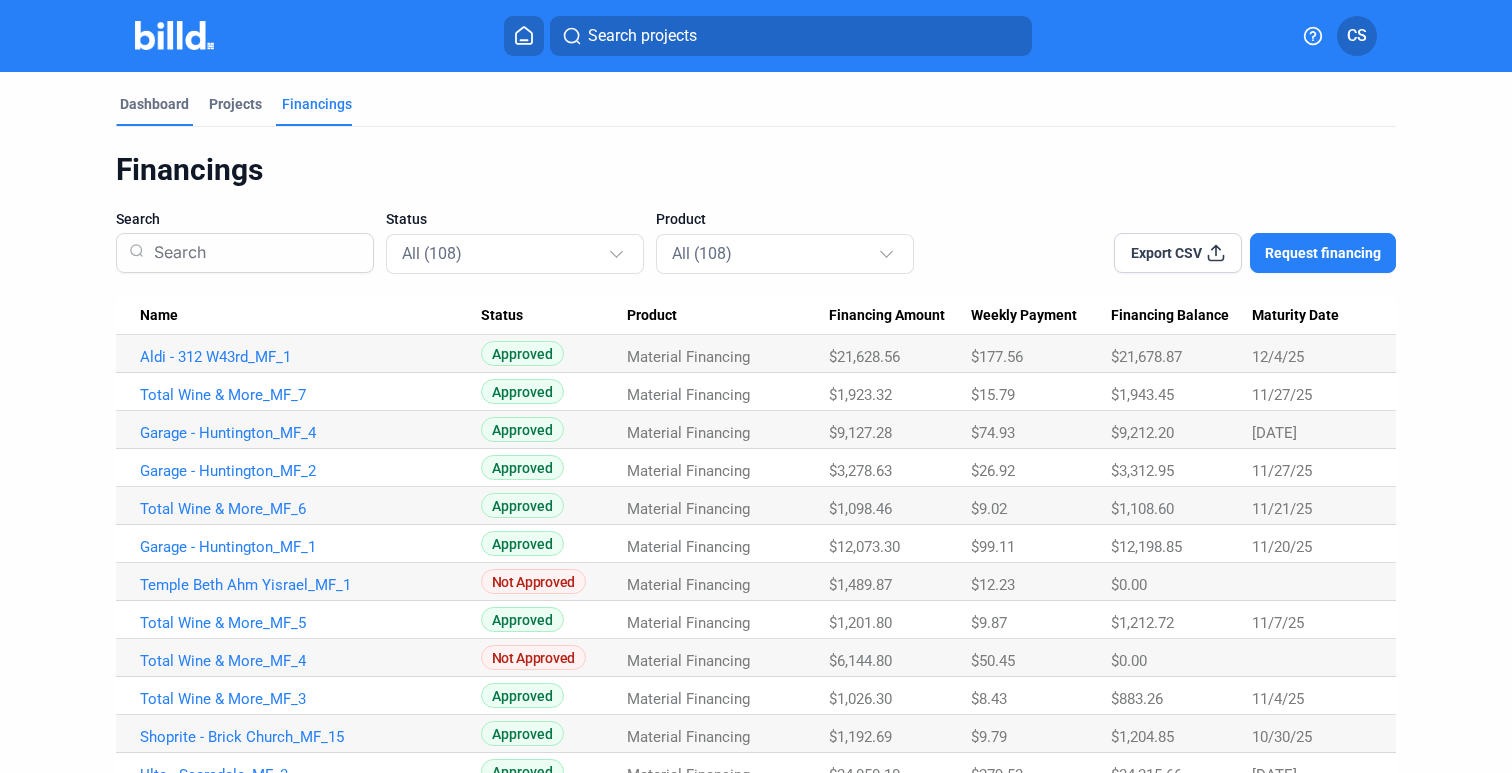 click on "Dashboard" at bounding box center (154, 104) 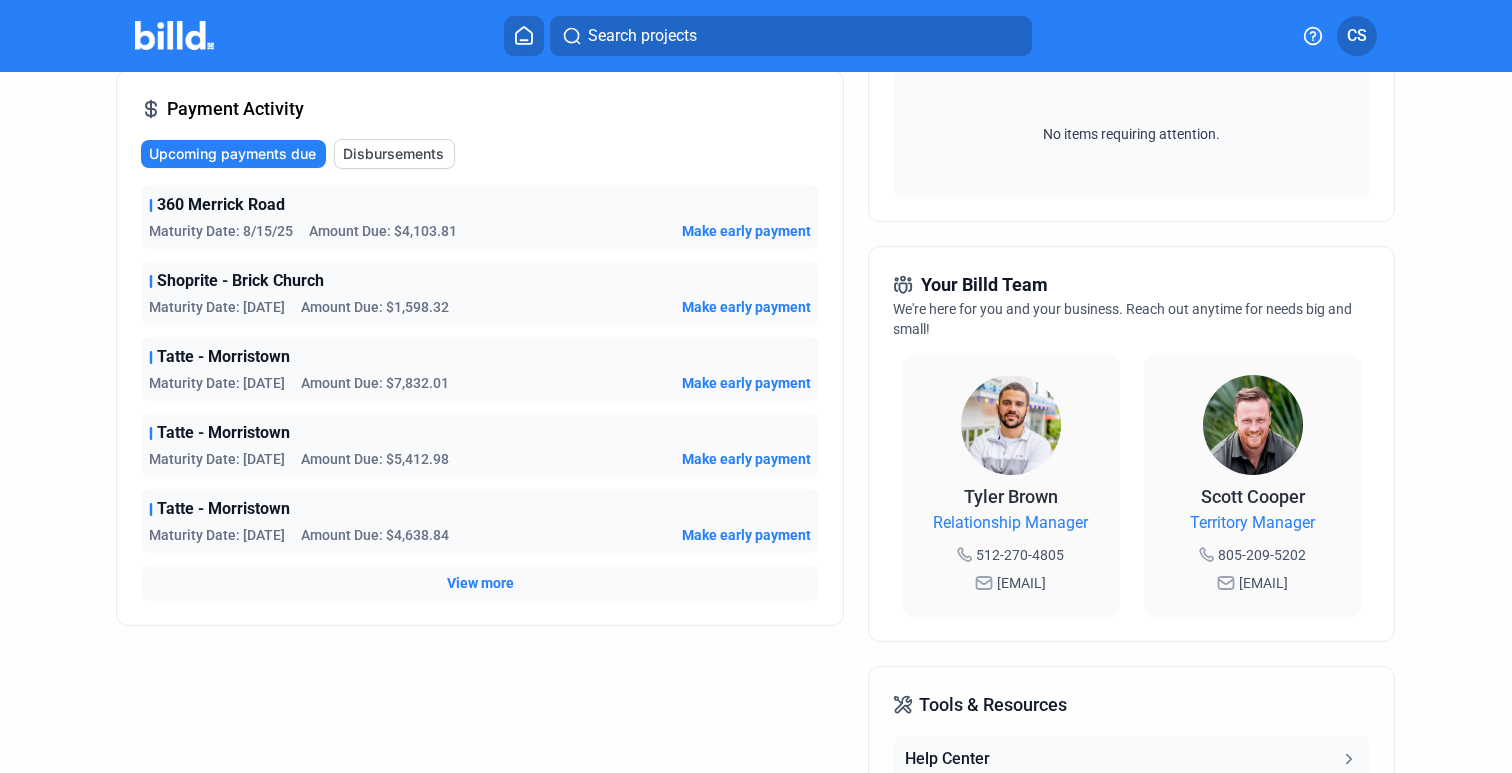 scroll, scrollTop: 0, scrollLeft: 0, axis: both 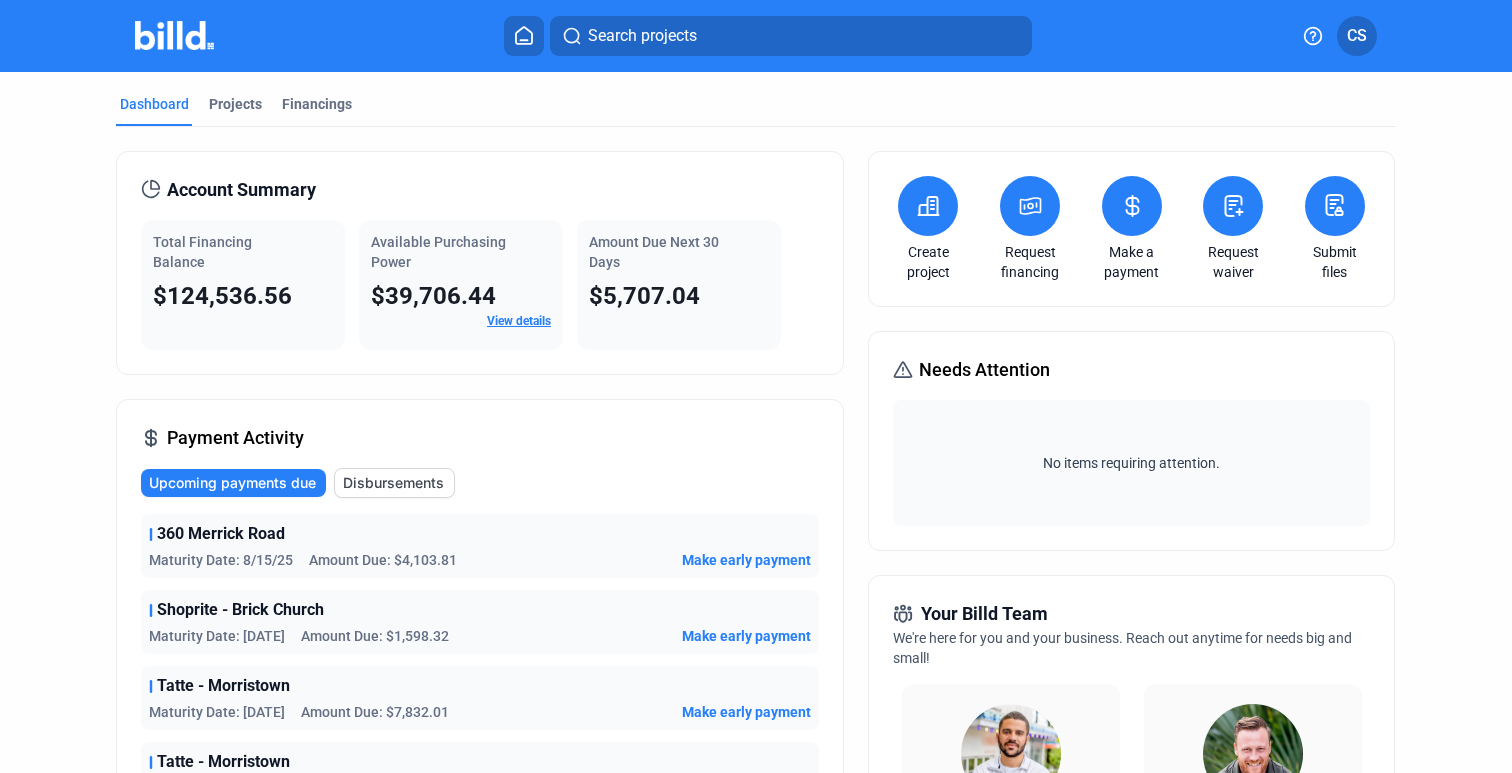 click on "Upcoming payments due" 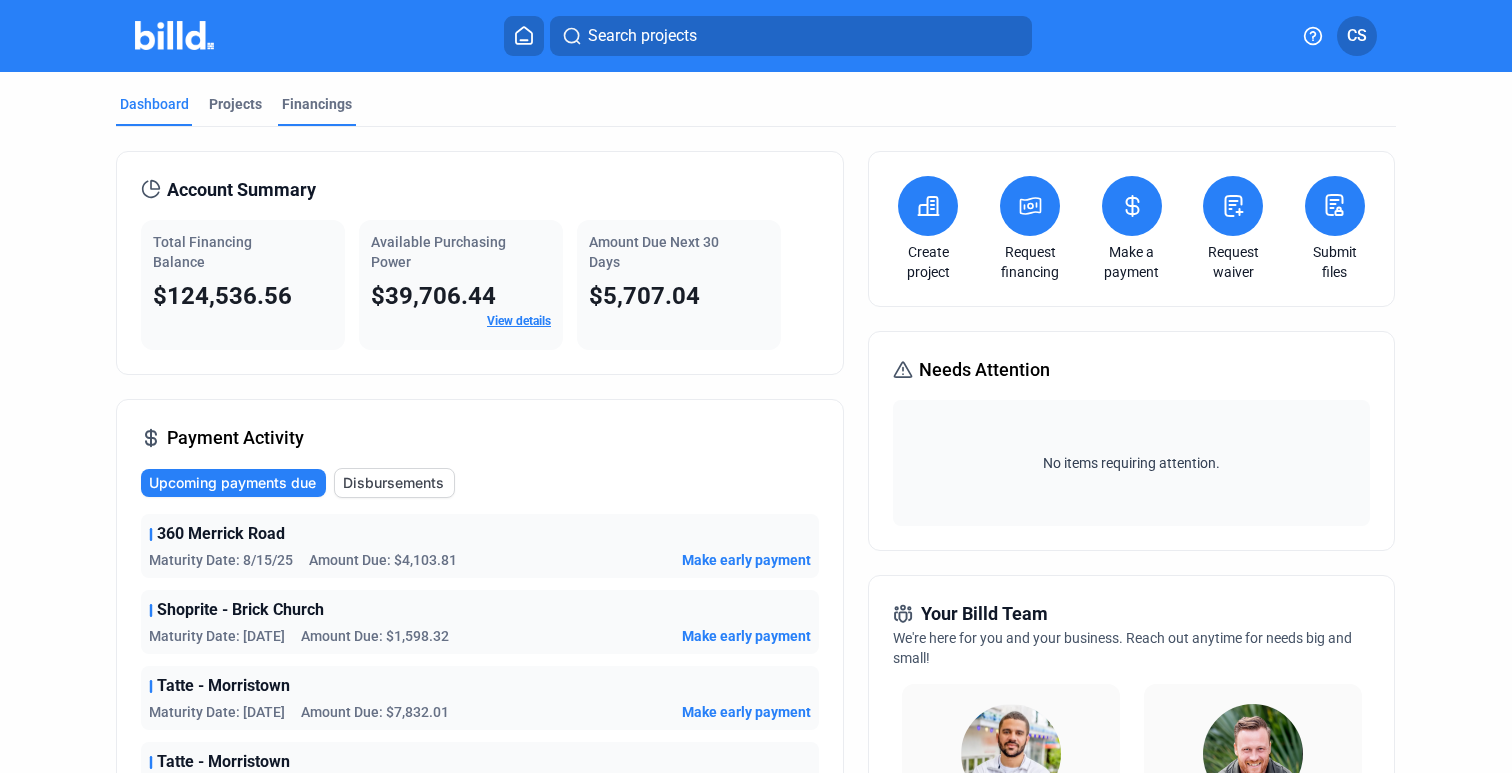 click on "Financings" at bounding box center (317, 104) 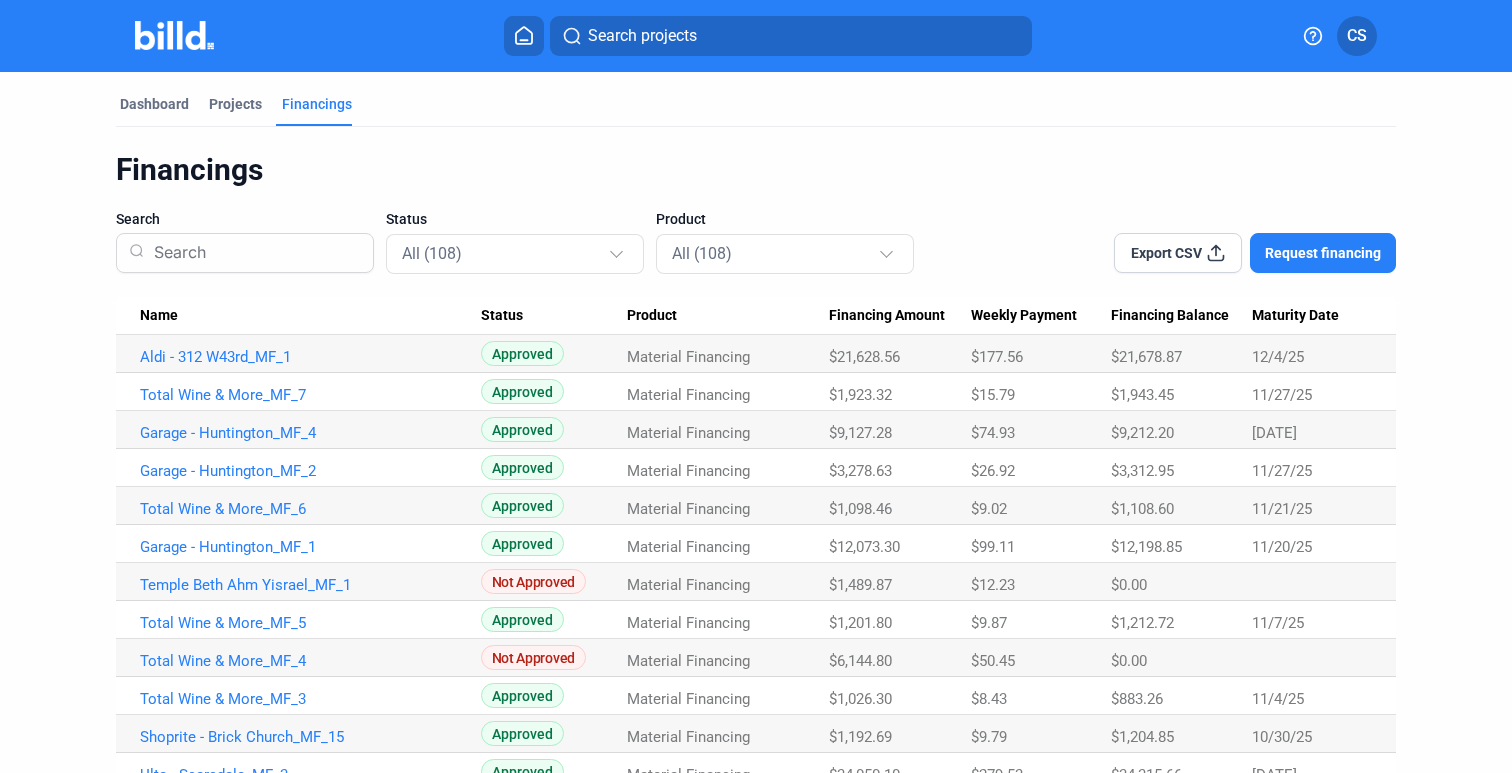 click 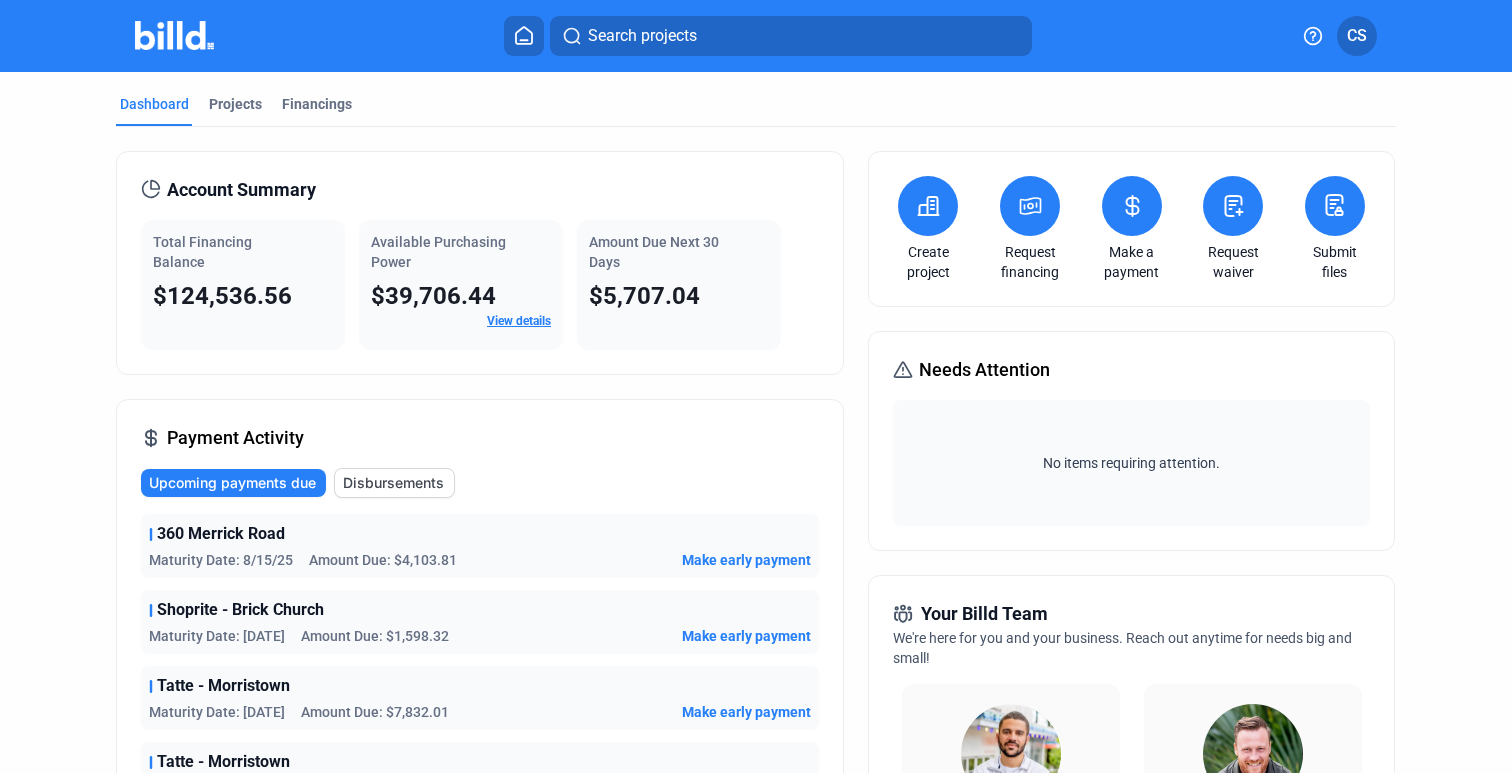click on "View details" at bounding box center (519, 321) 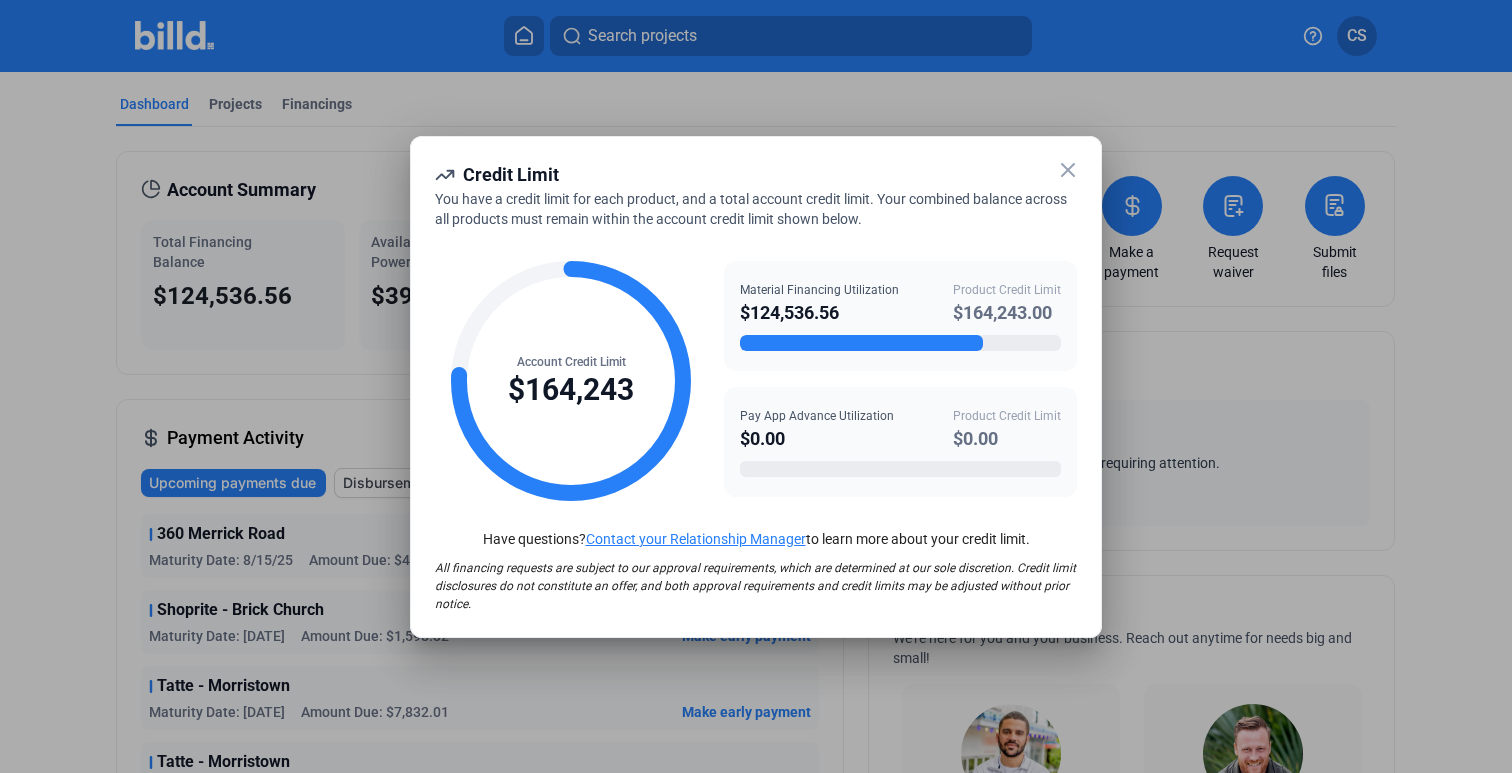 click 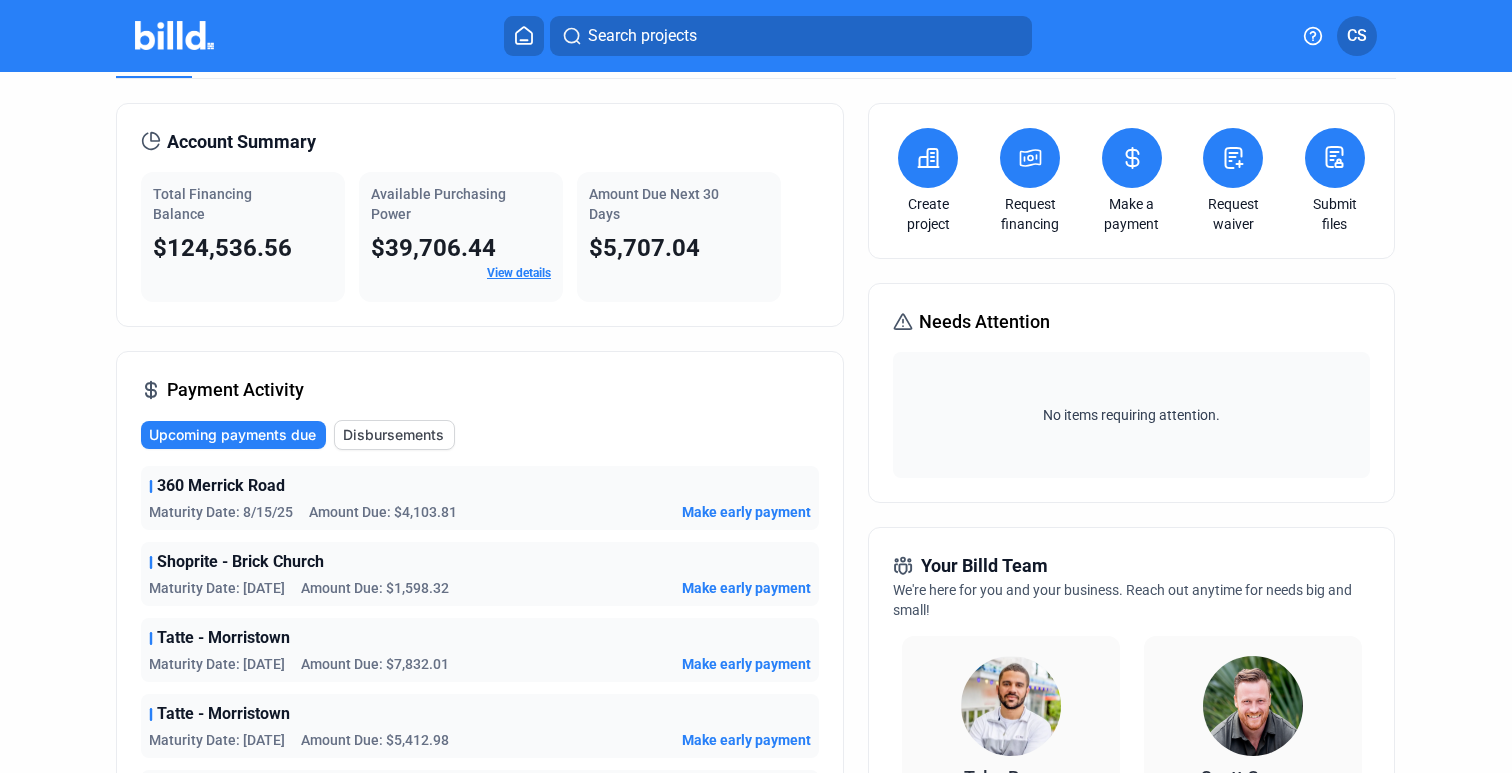 scroll, scrollTop: 0, scrollLeft: 0, axis: both 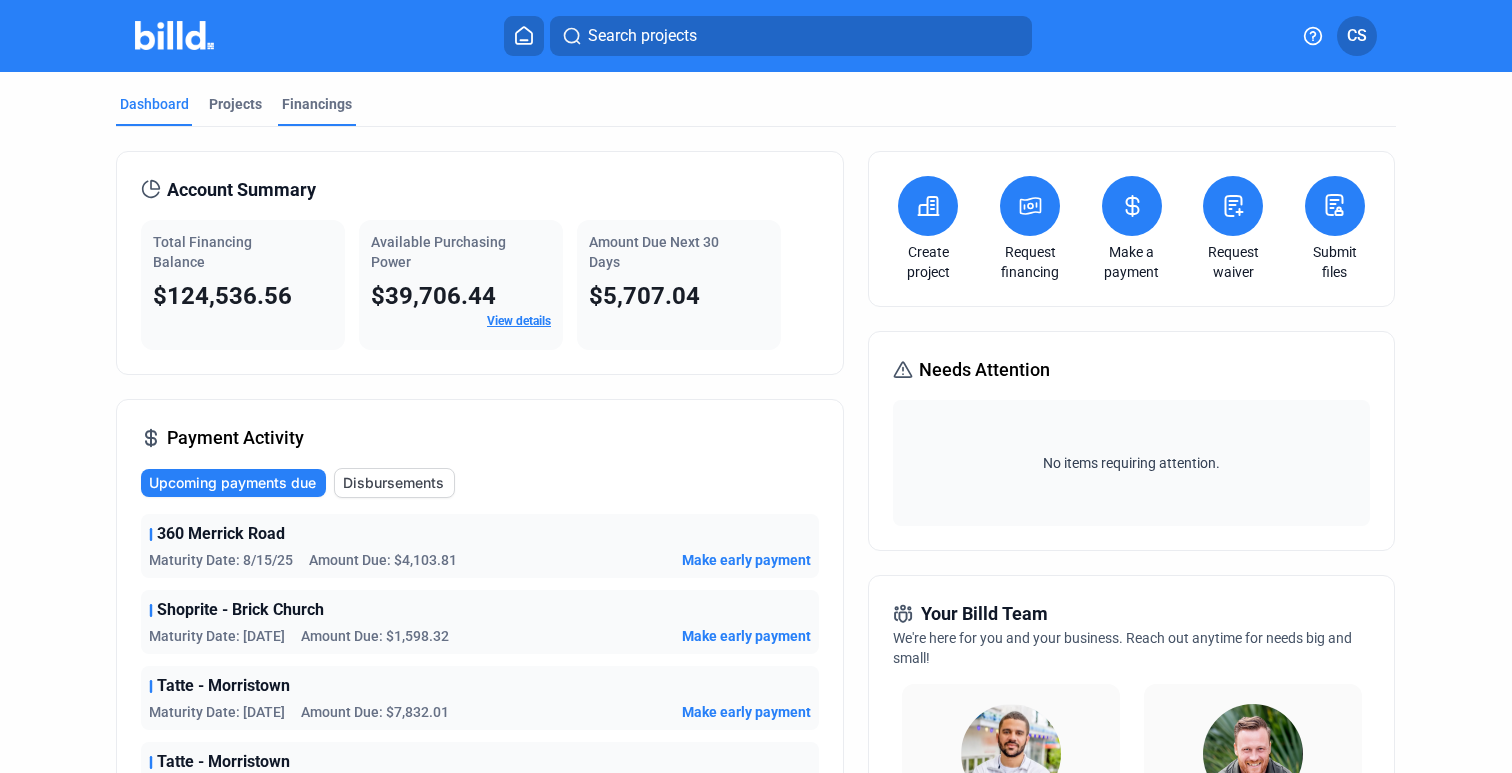 click on "Financings" at bounding box center (317, 104) 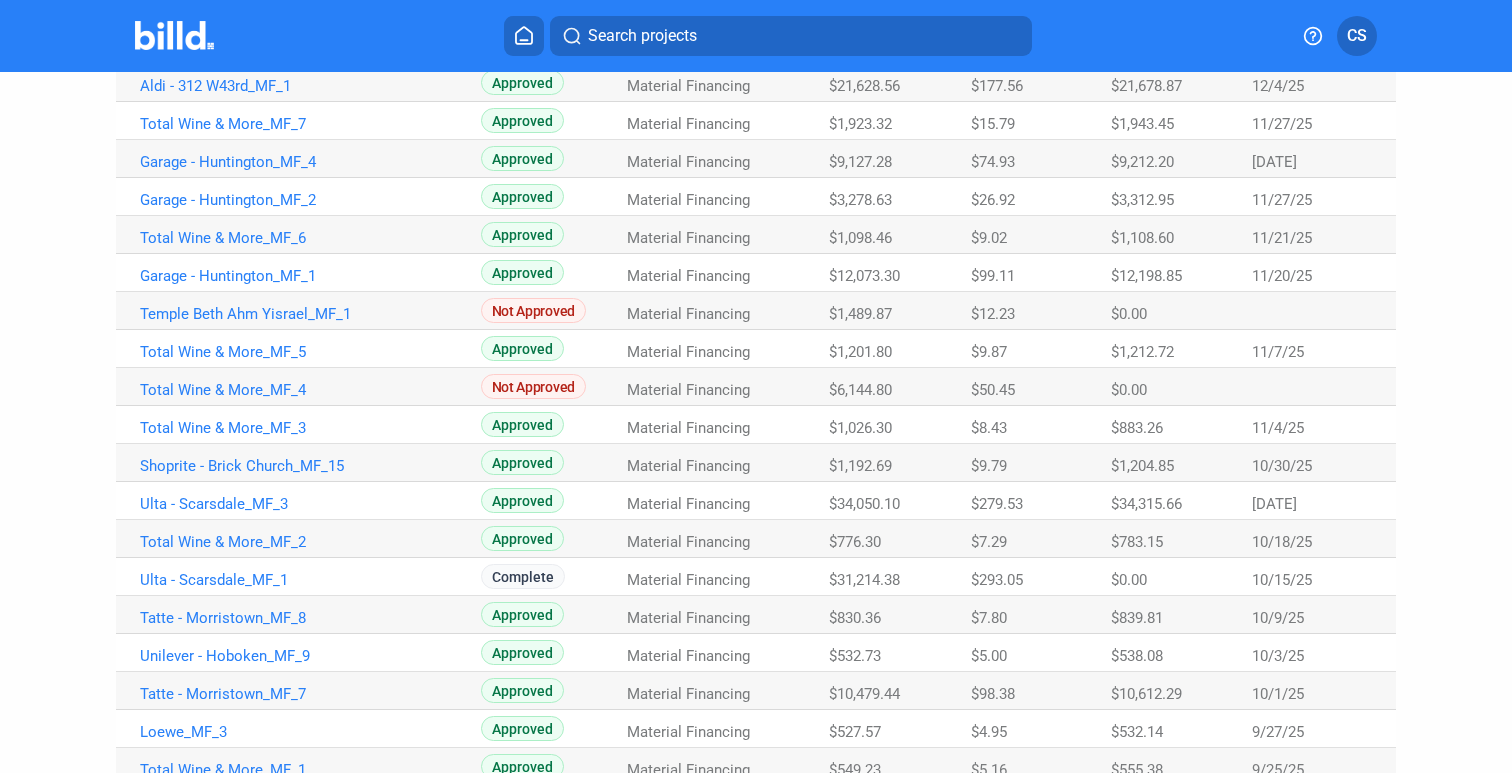 scroll, scrollTop: 0, scrollLeft: 0, axis: both 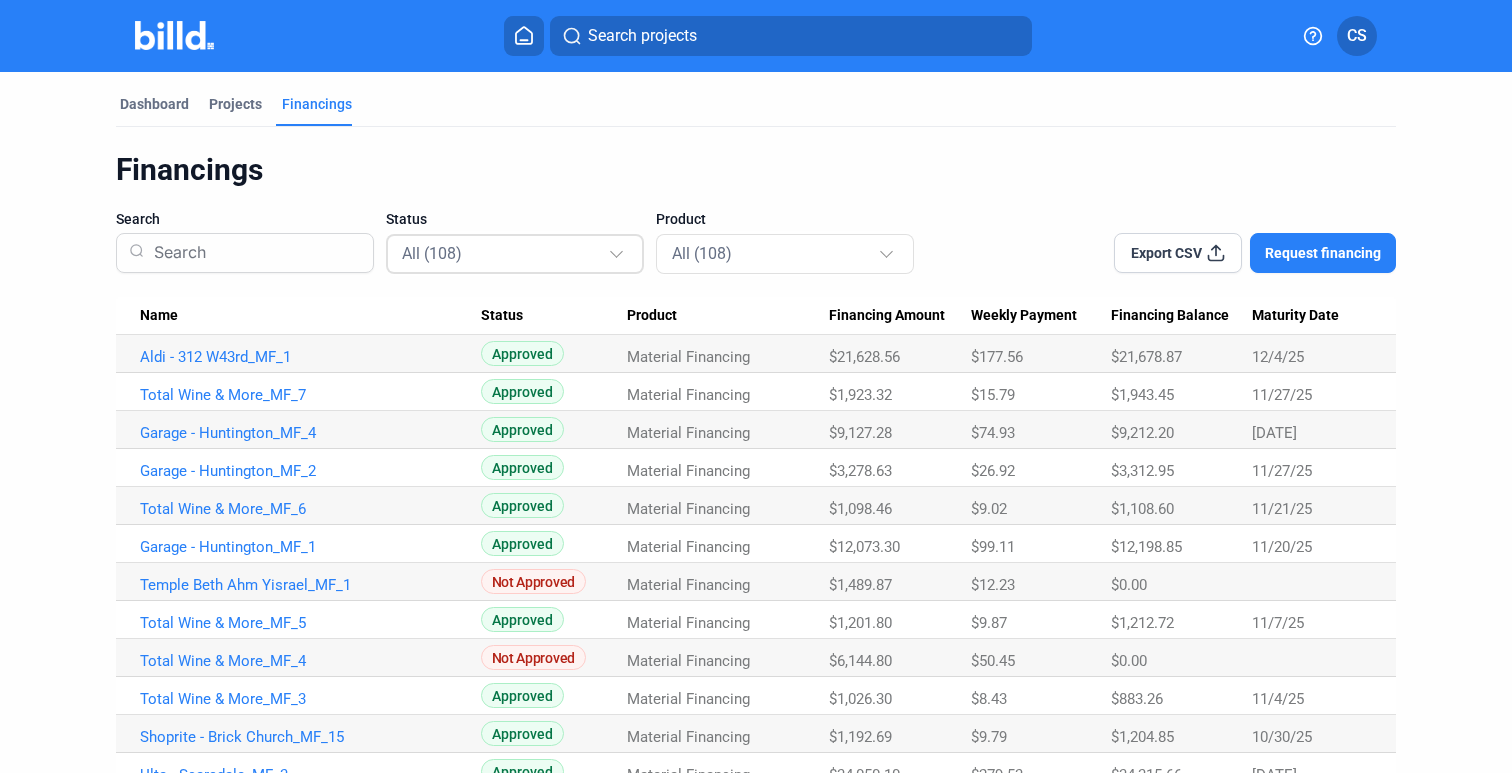 click on "All (108)" at bounding box center (432, 253) 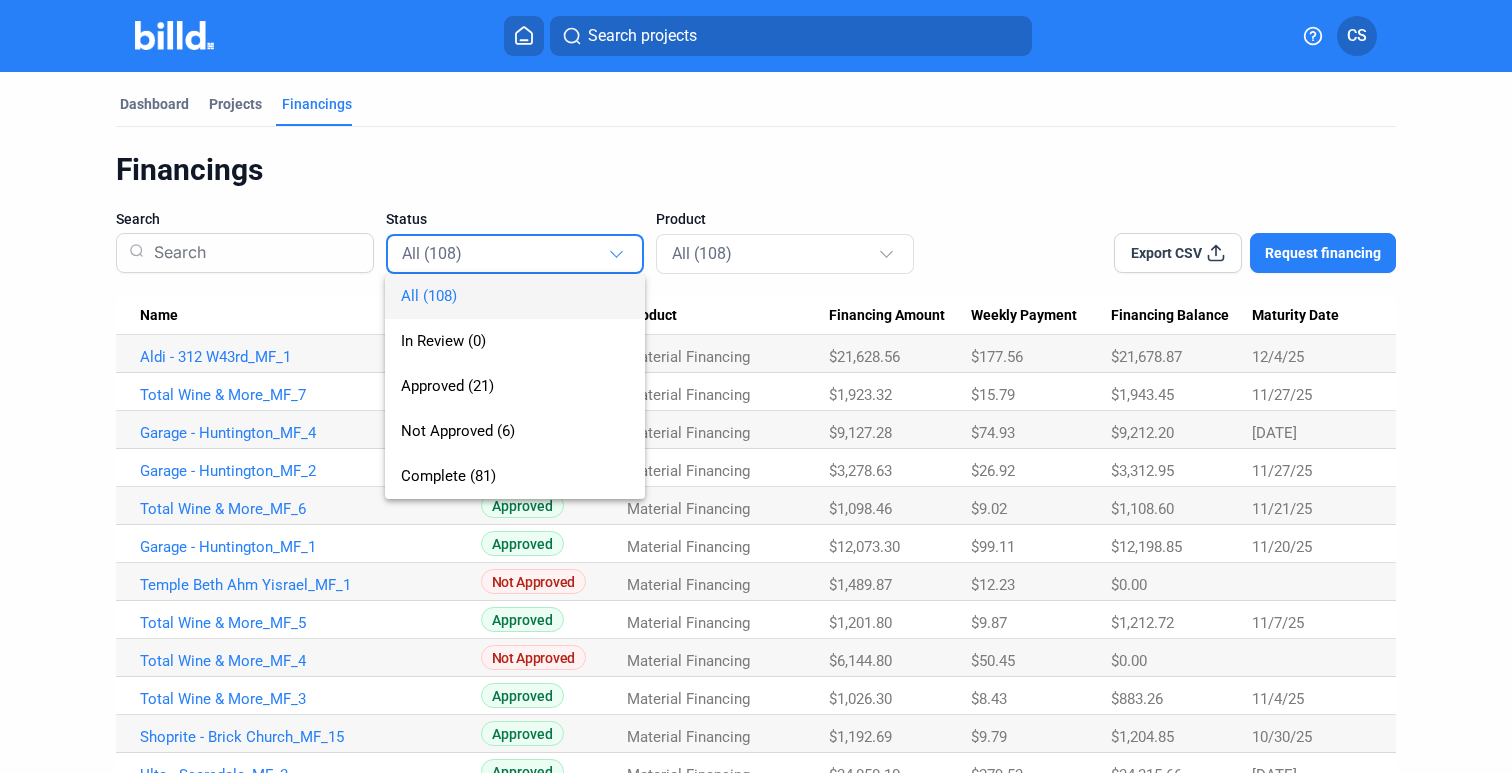 click at bounding box center [756, 386] 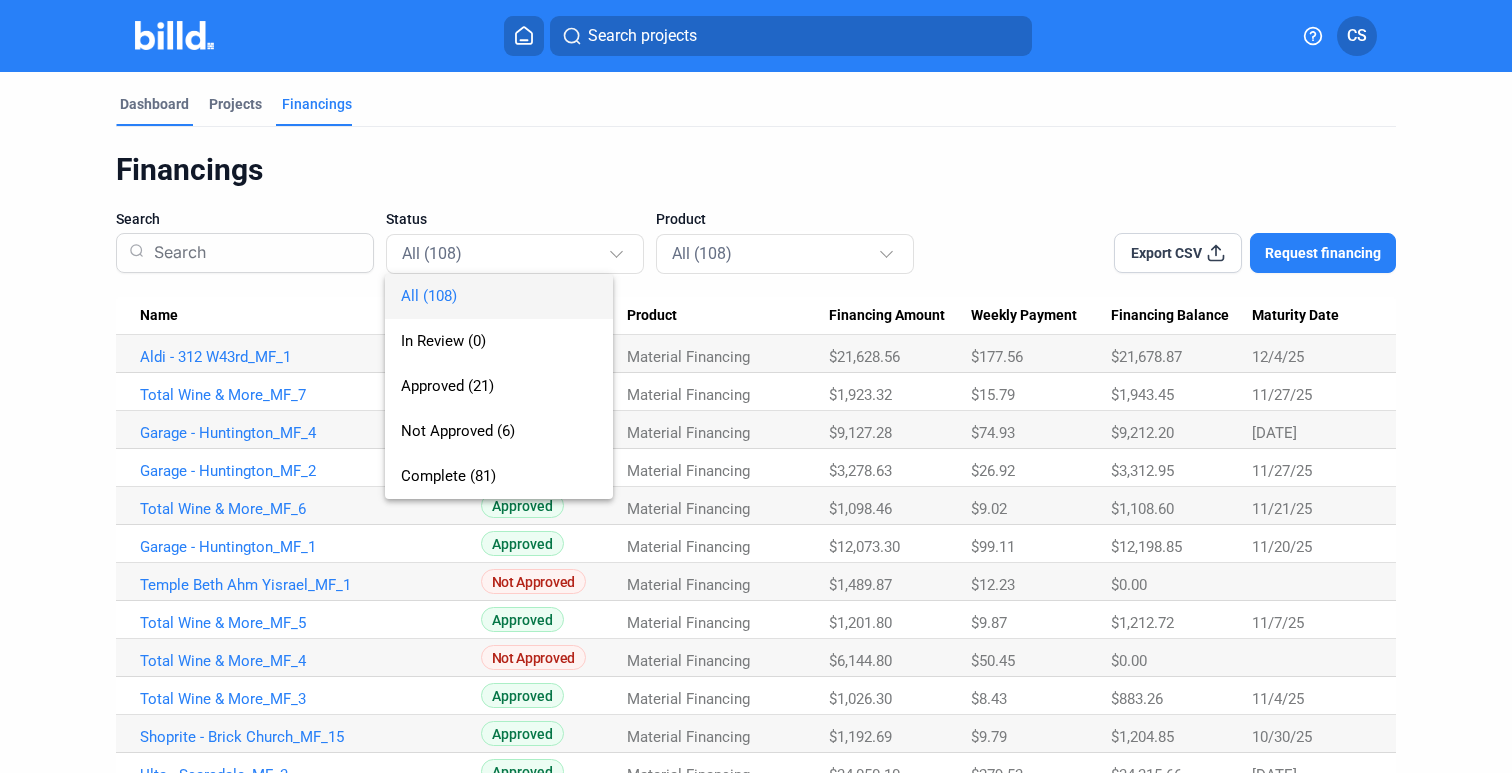 click on "Dashboard" at bounding box center [154, 104] 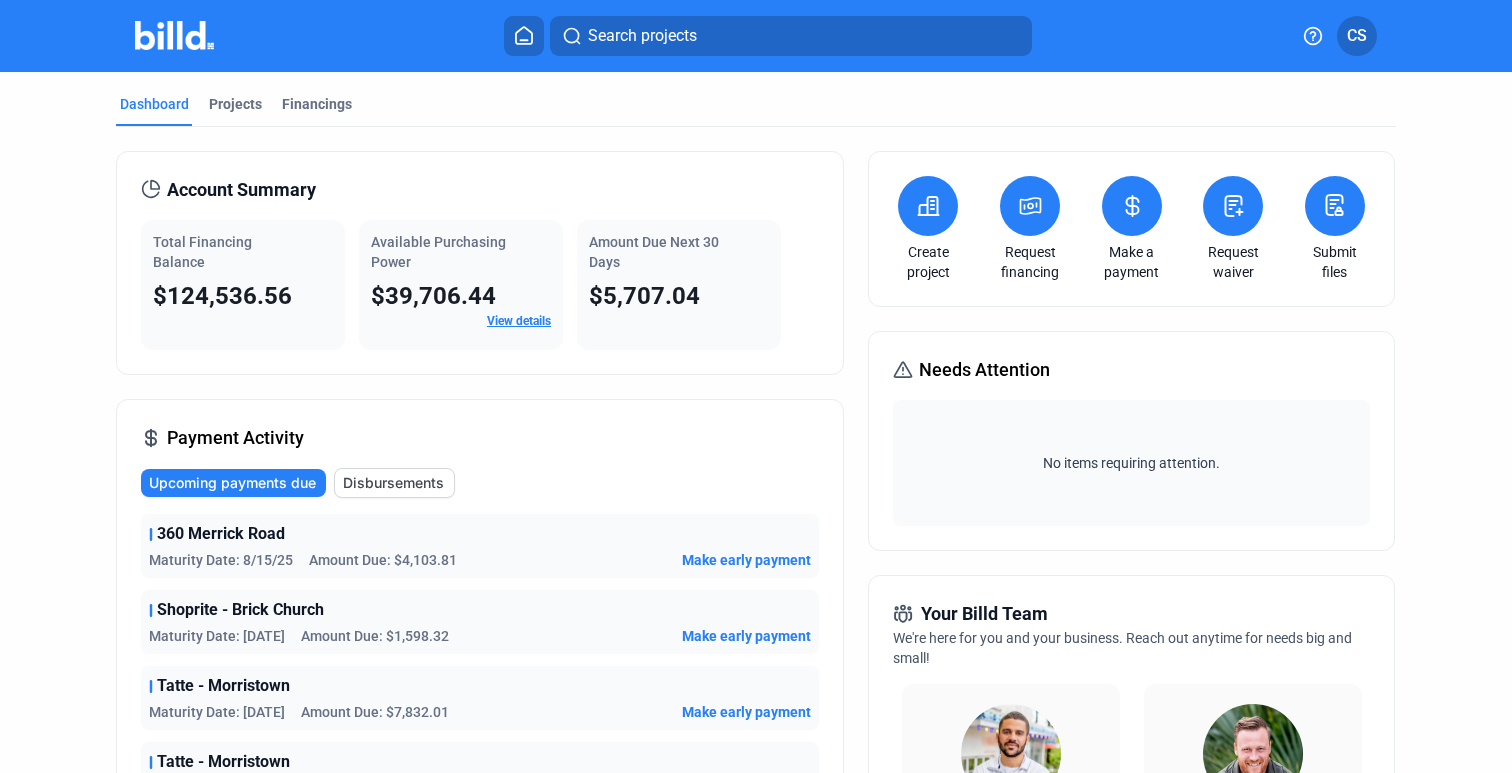 click at bounding box center (174, 35) 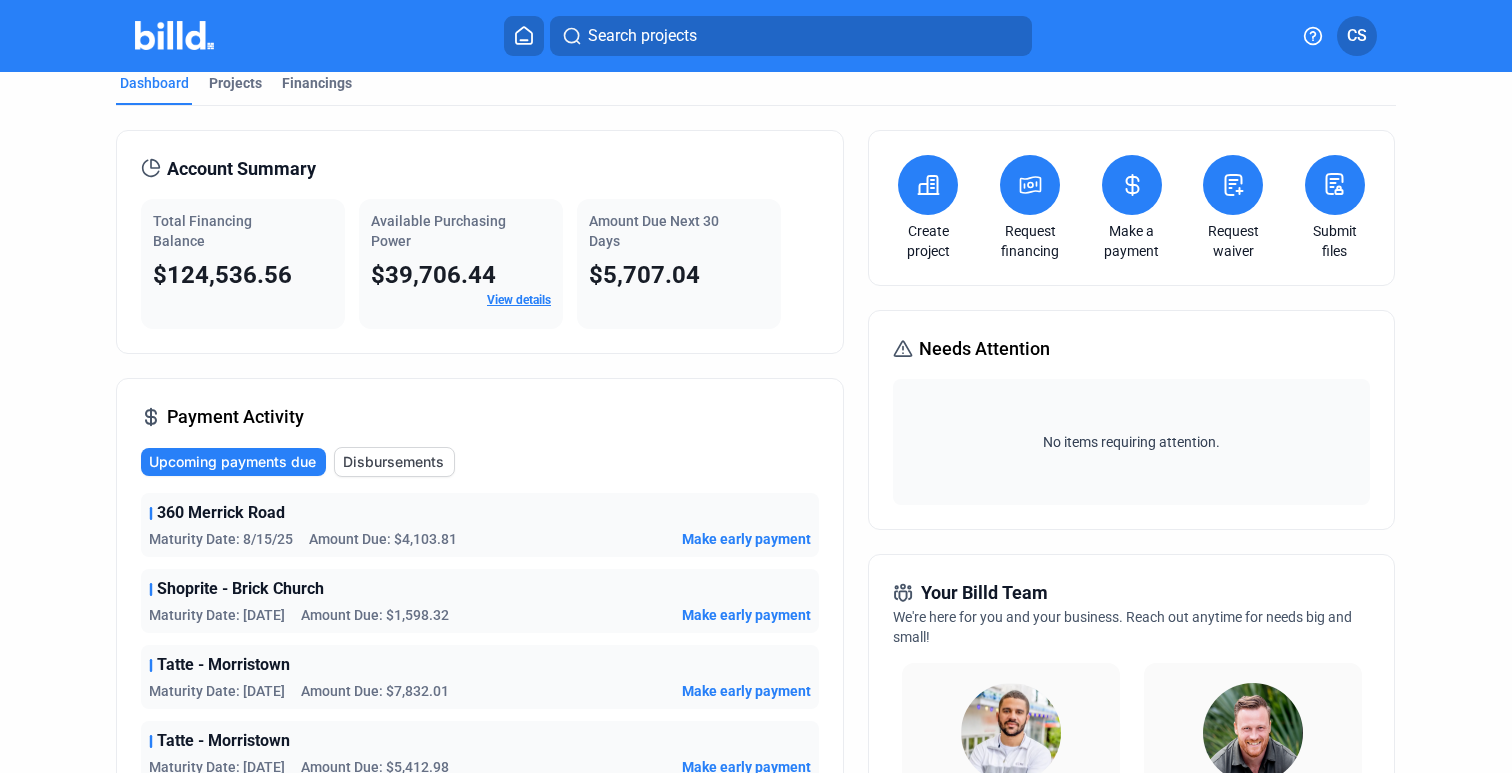click at bounding box center (1132, 185) 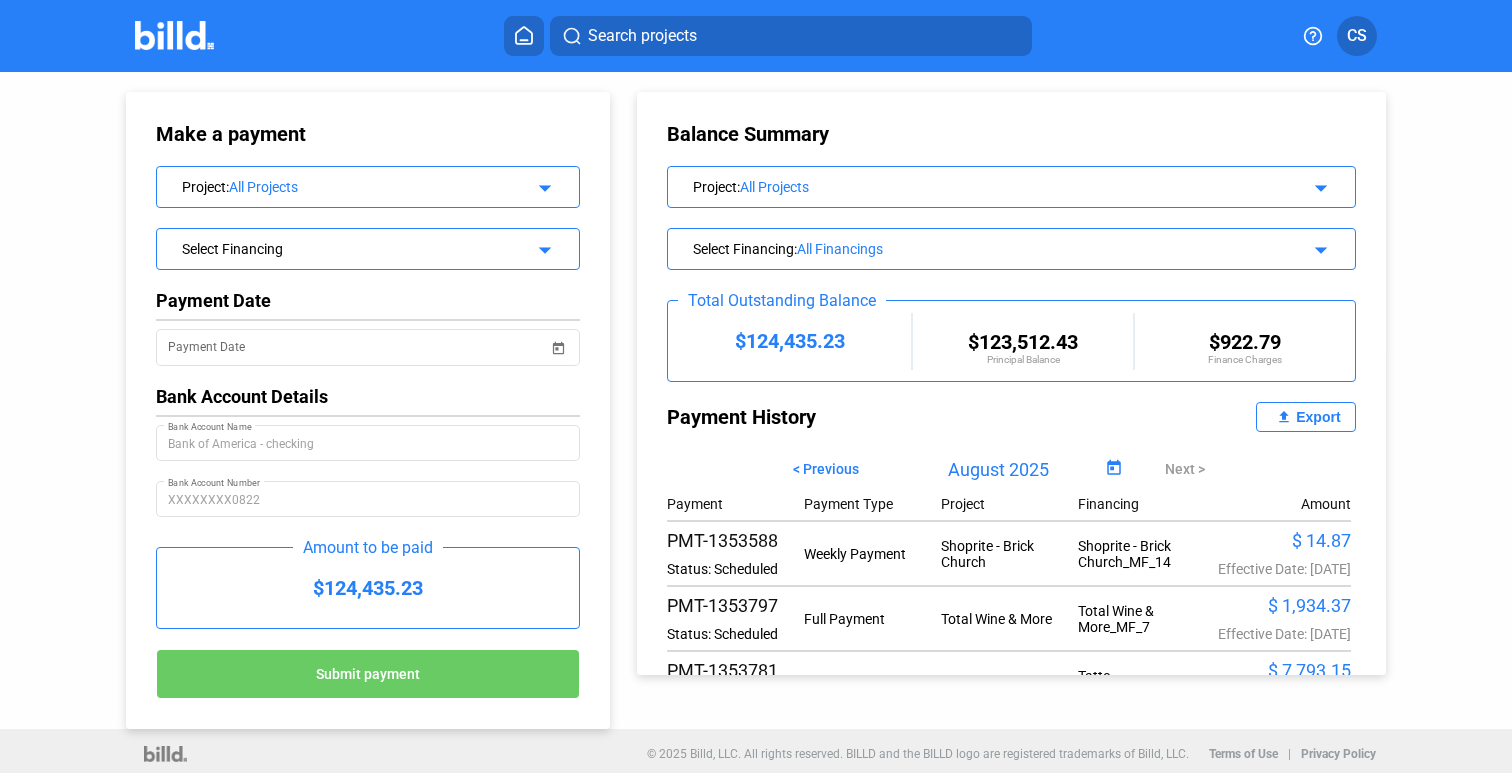 scroll, scrollTop: 5, scrollLeft: 0, axis: vertical 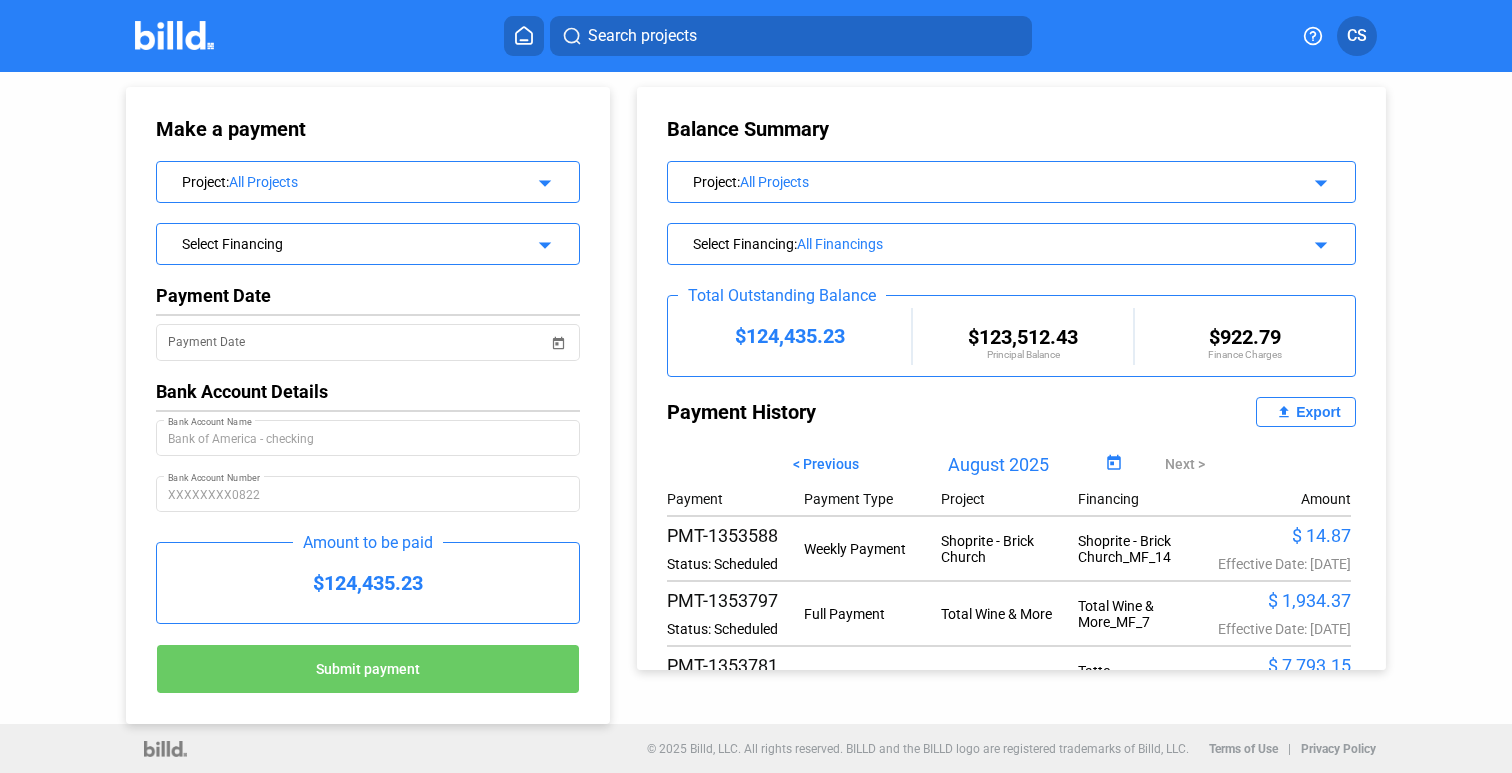click at bounding box center (174, 35) 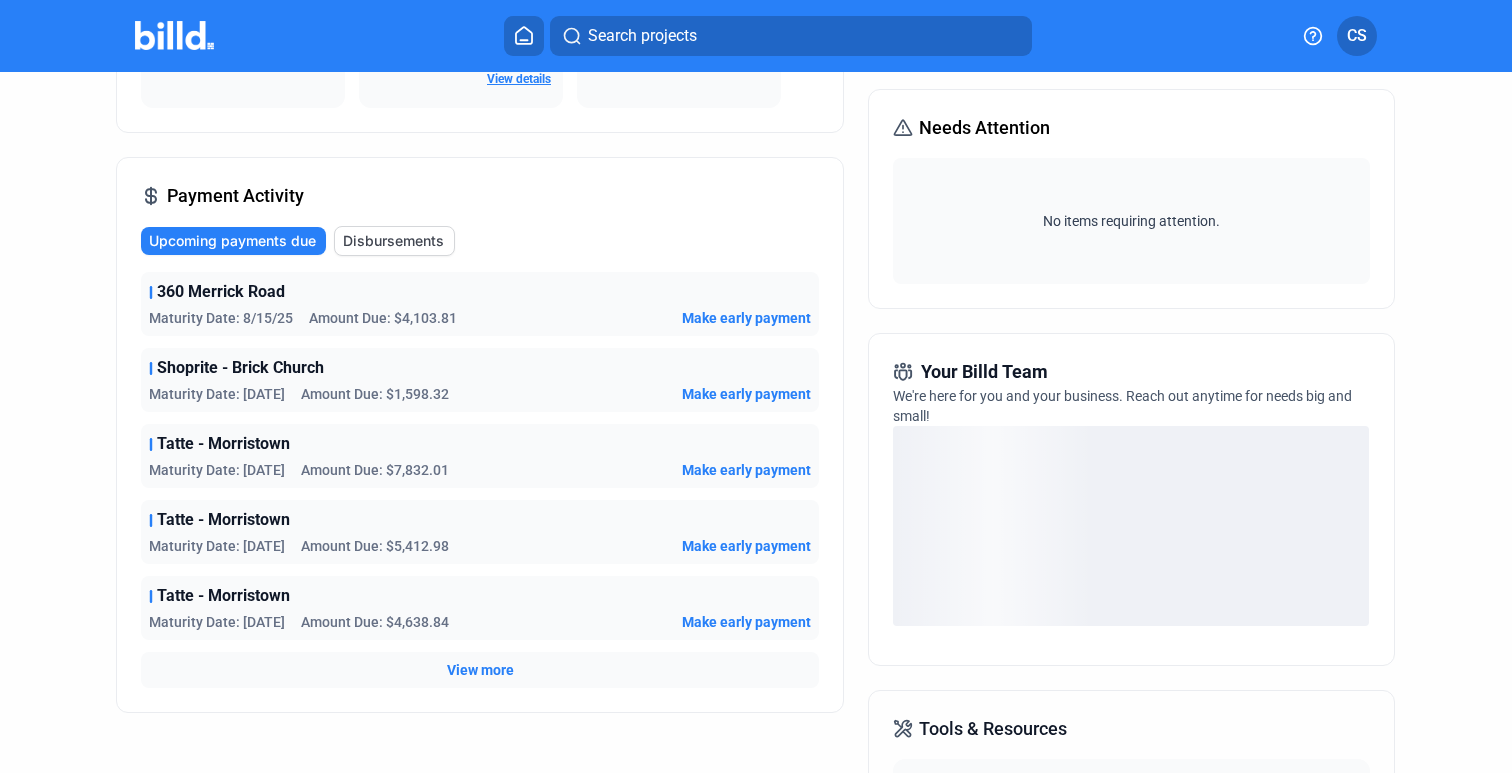 scroll, scrollTop: 0, scrollLeft: 0, axis: both 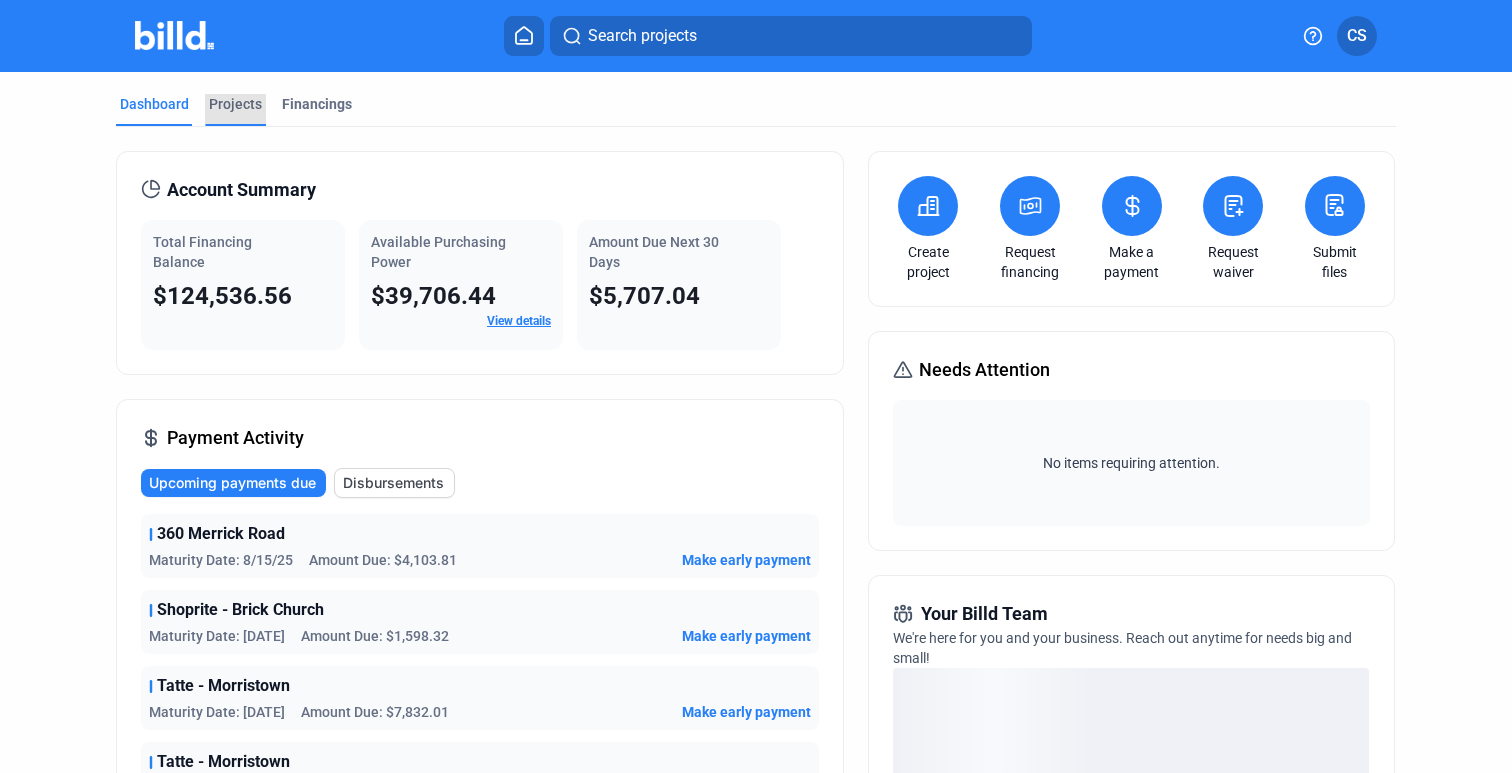 click on "Projects" at bounding box center [235, 104] 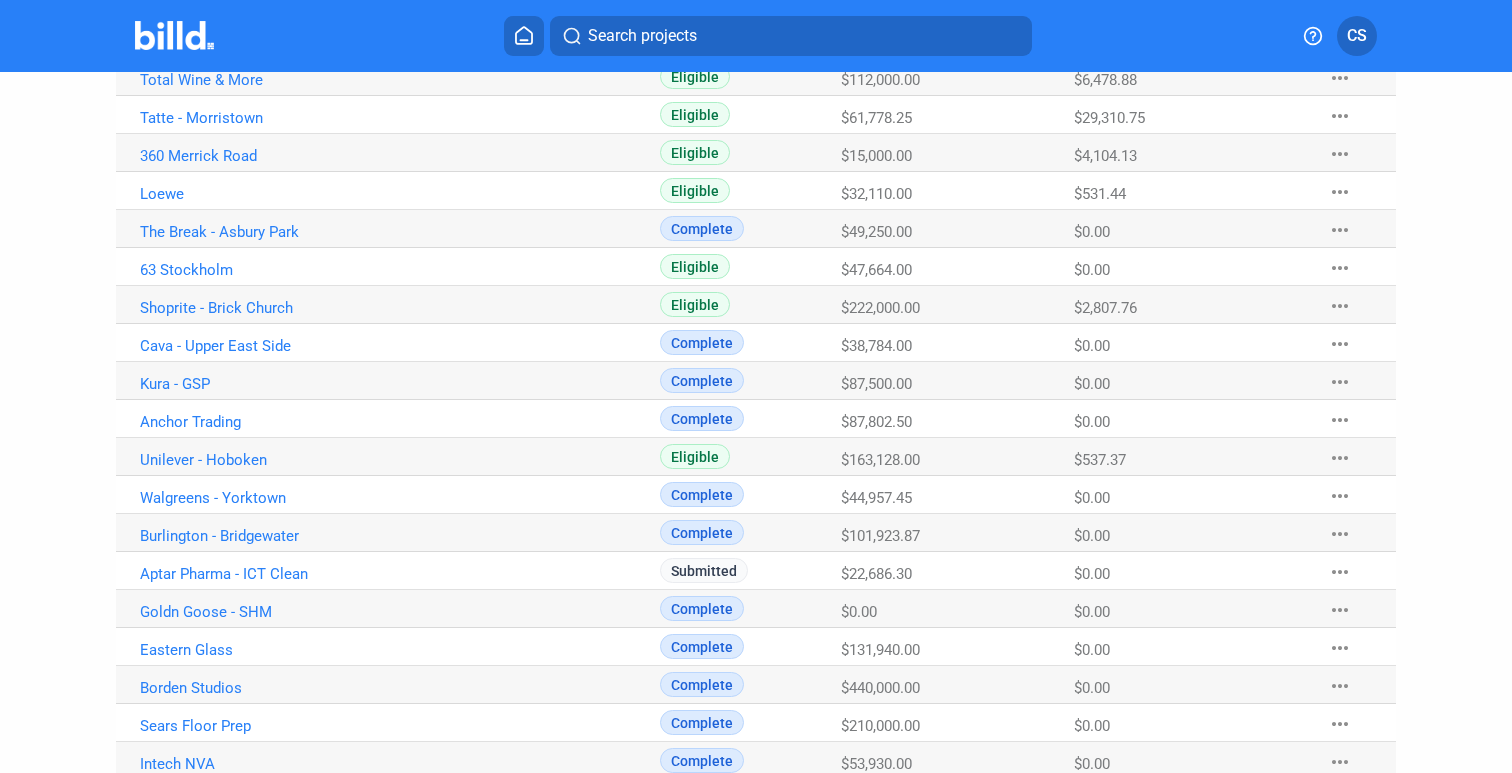 scroll, scrollTop: 0, scrollLeft: 0, axis: both 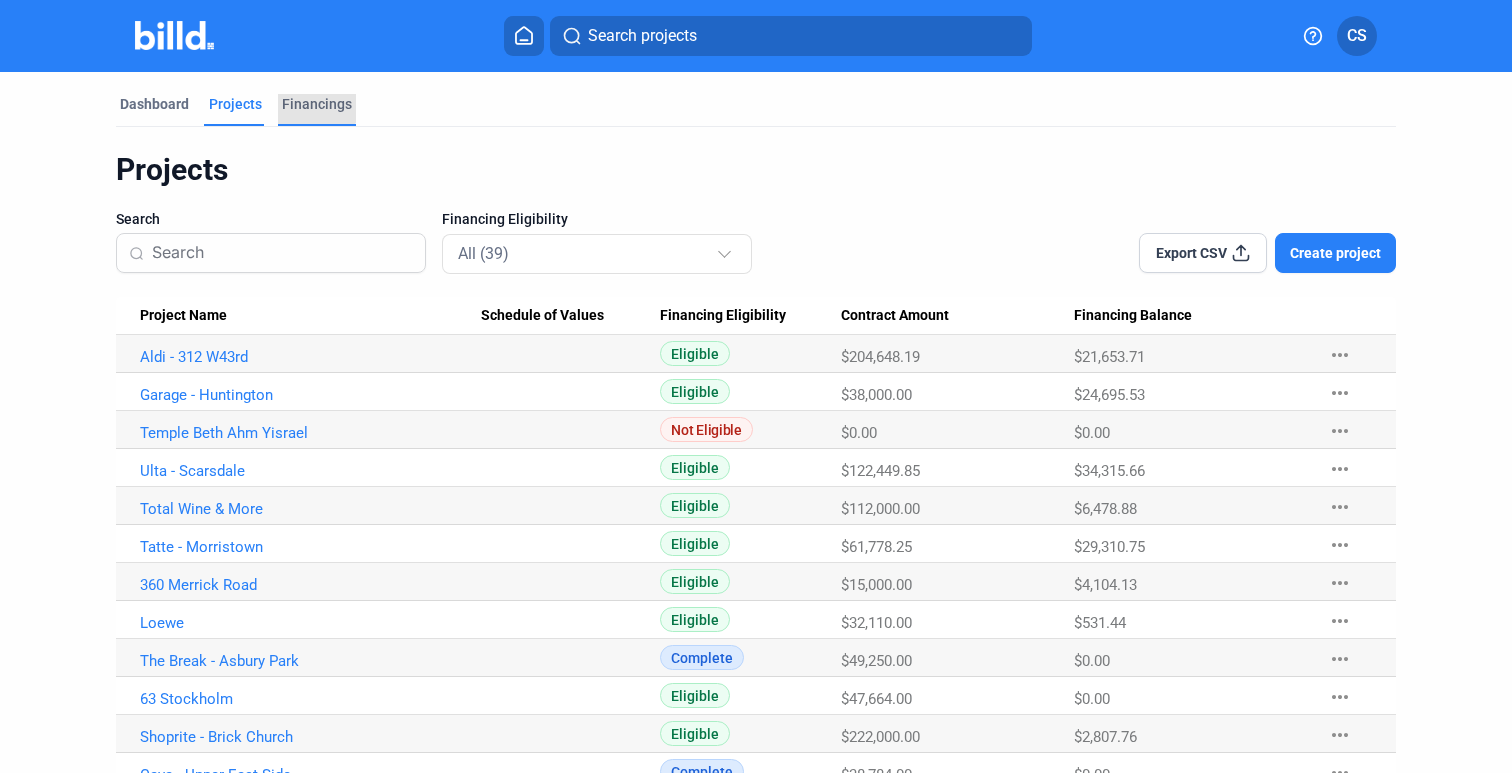 click on "Financings" at bounding box center [317, 104] 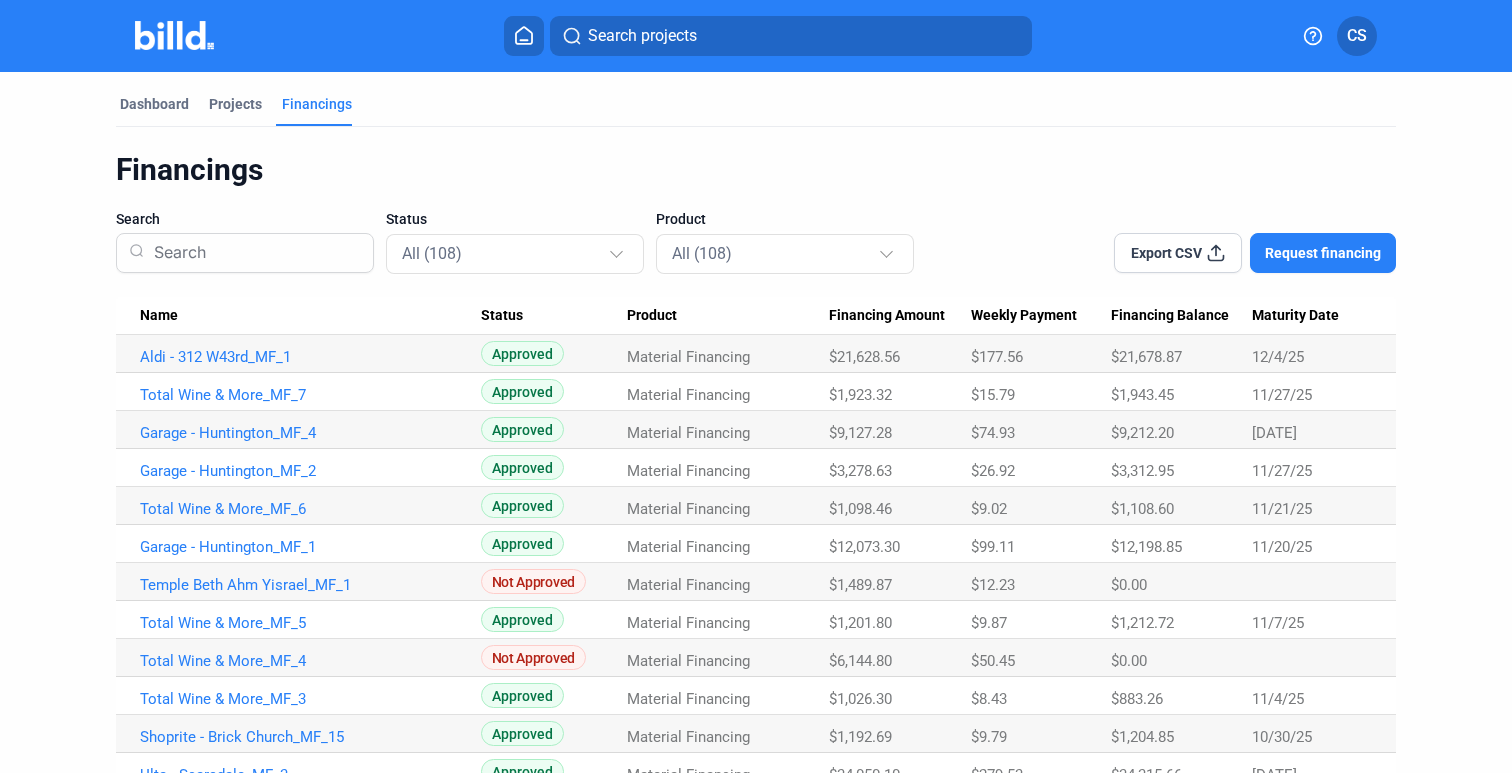 click on "CS" at bounding box center (1329, 36) 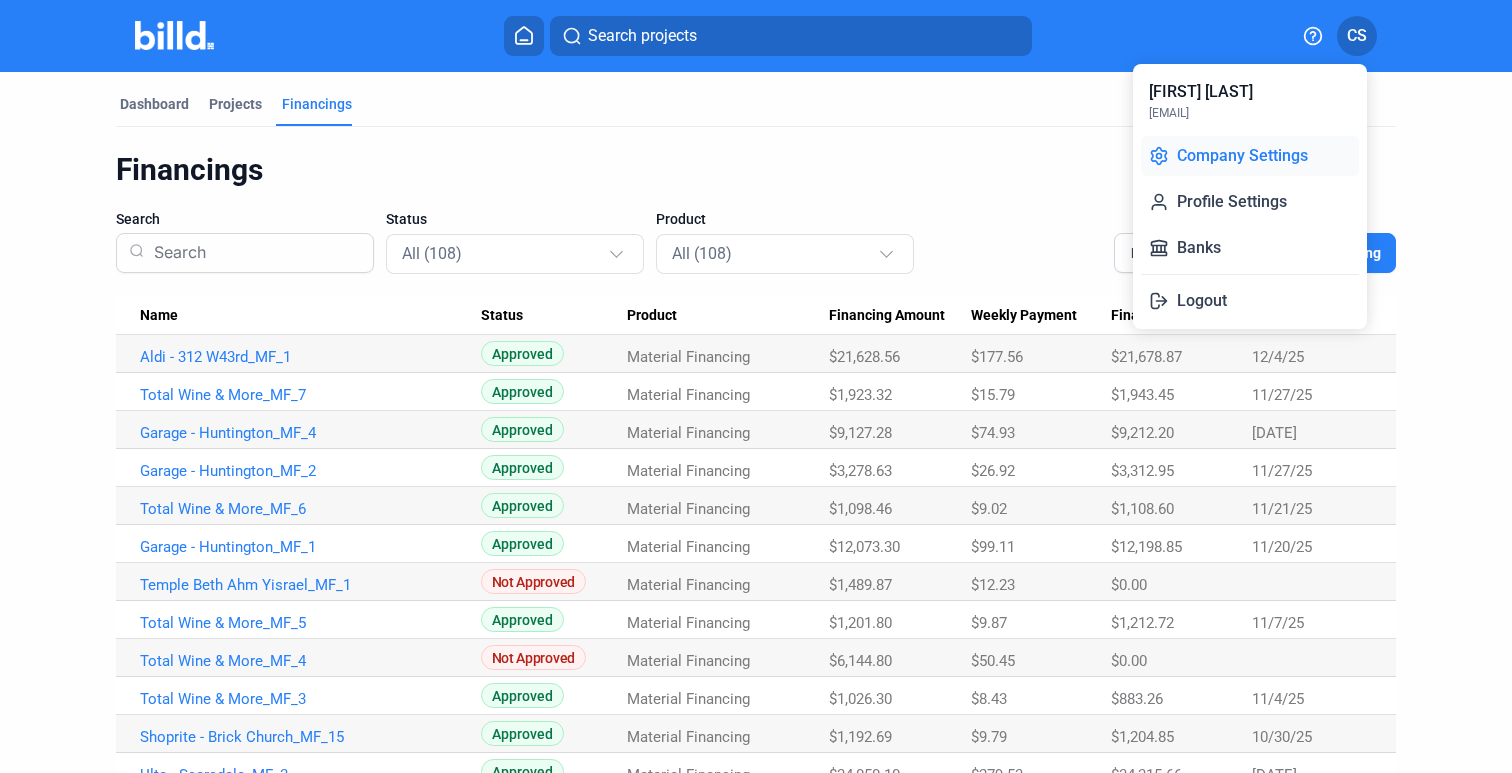 click on "Company Settings" at bounding box center [1250, 156] 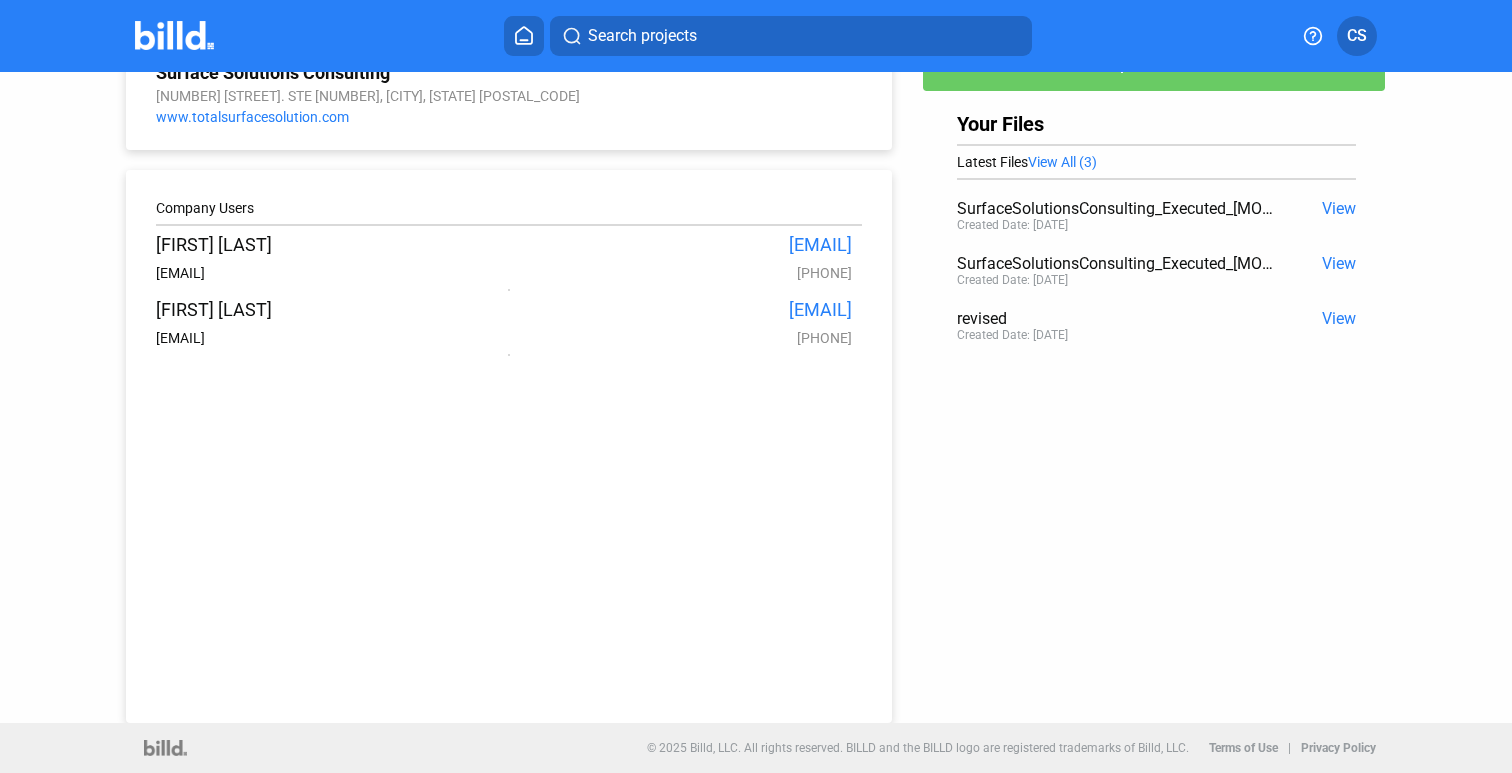 scroll, scrollTop: 0, scrollLeft: 0, axis: both 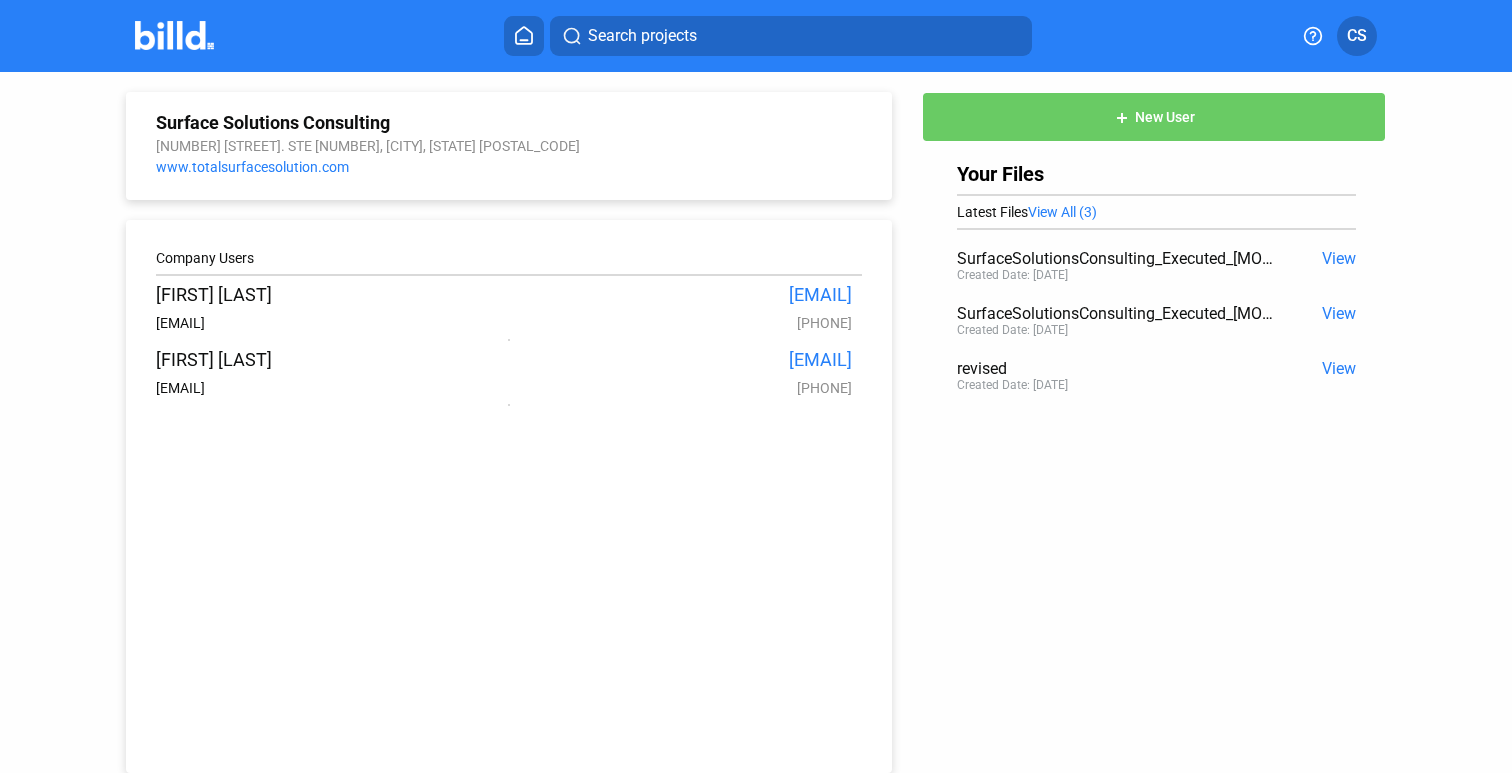 click at bounding box center [174, 35] 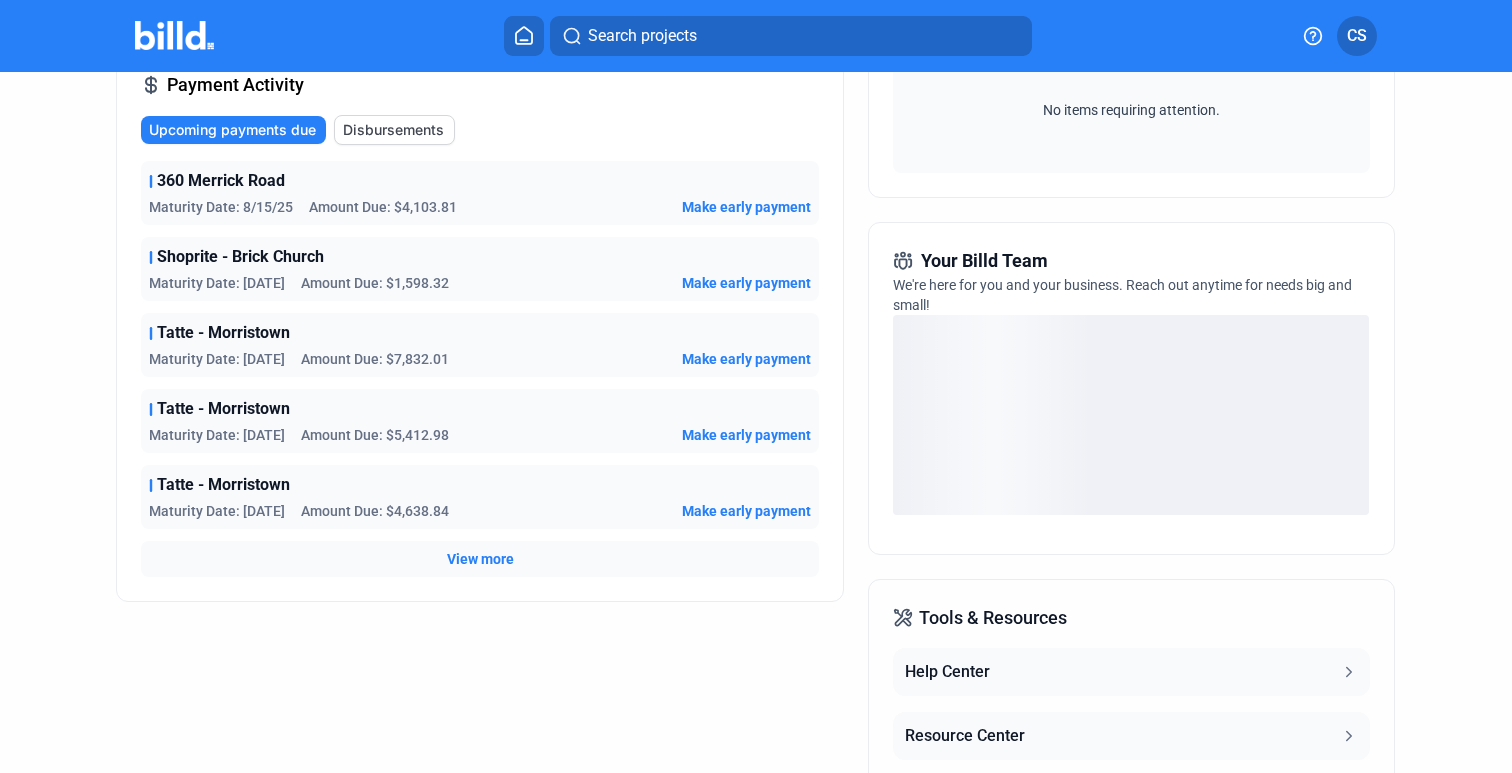 scroll, scrollTop: 0, scrollLeft: 0, axis: both 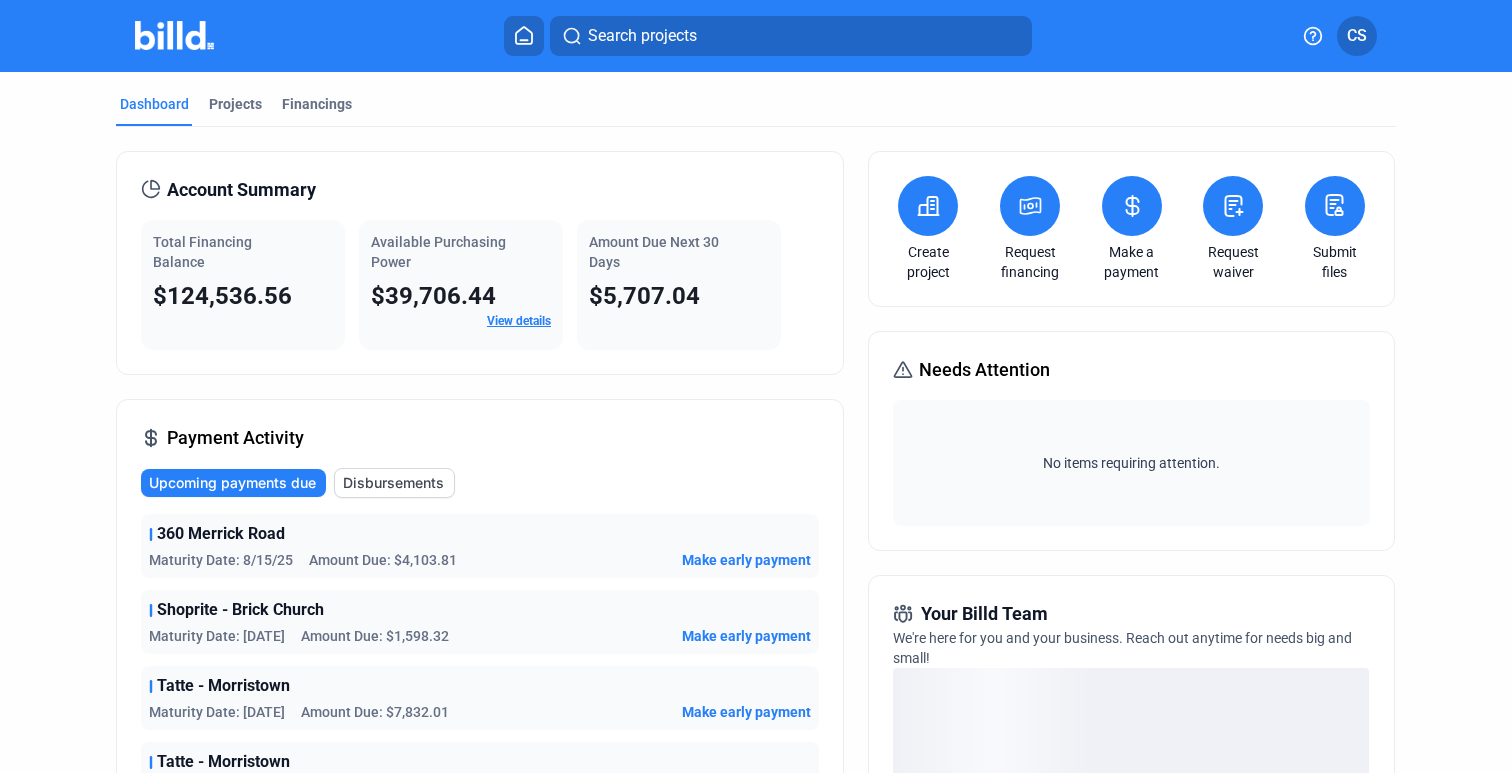 click on "View details" at bounding box center [519, 321] 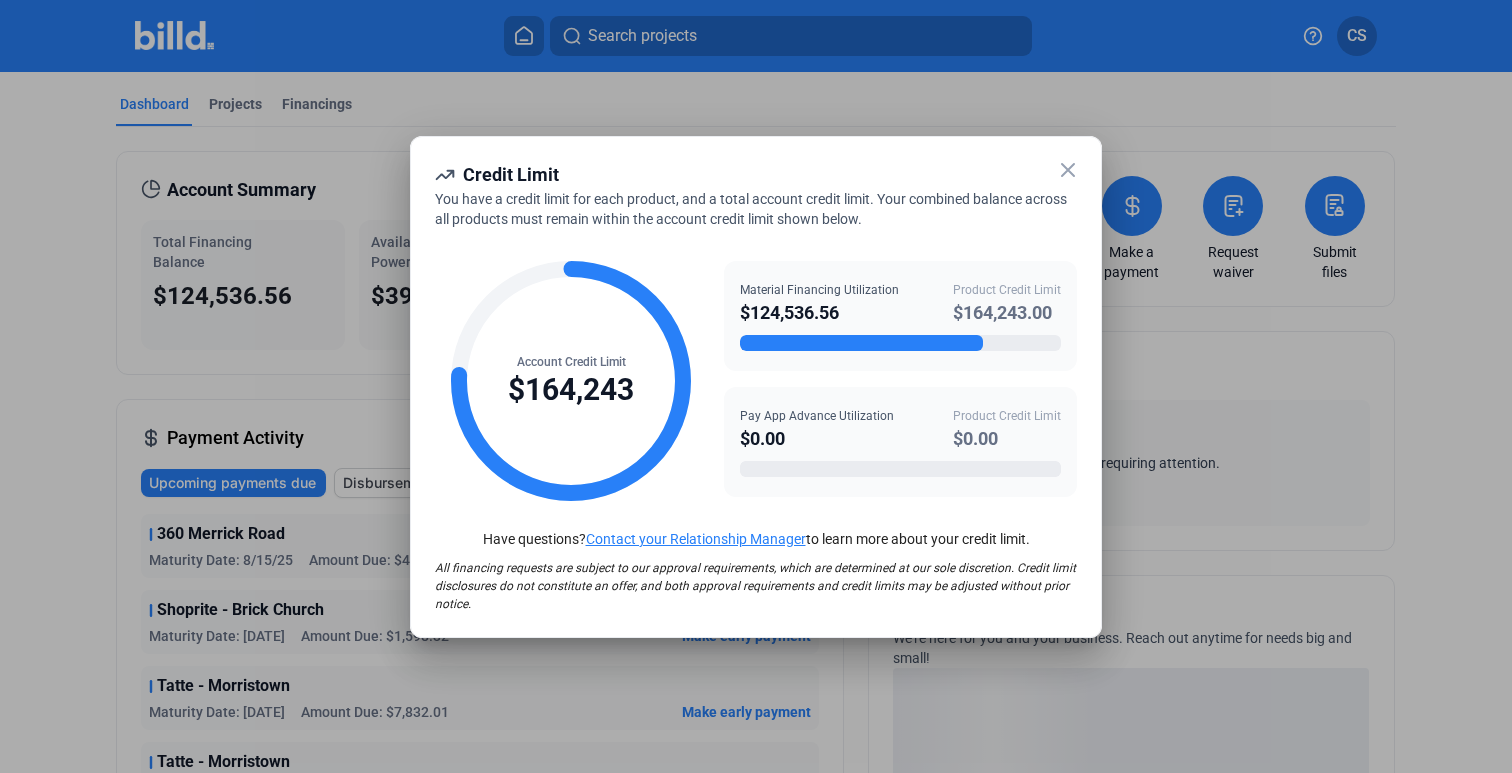 click on "Credit Limit You have a credit limit for each product, and a total account credit limit. Your combined balance across all products must remain within the account credit limit shown below. Account Credit Limit  $164,243  Material Financing Utilization  $124,536.56  Product Credit Limit  $164,243.00  Pay App Advance Utilization  $0.00  Product Credit Limit  $0.00  Have questions?  Contact your Relationship Manager  to learn more about your credit limit. All financing requests are subject to our approval requirements, which are determined at our sole discretion. Credit limit disclosures do not constitute an offer, and both approval requirements and credit limits may be adjusted without prior notice." at bounding box center [756, 387] 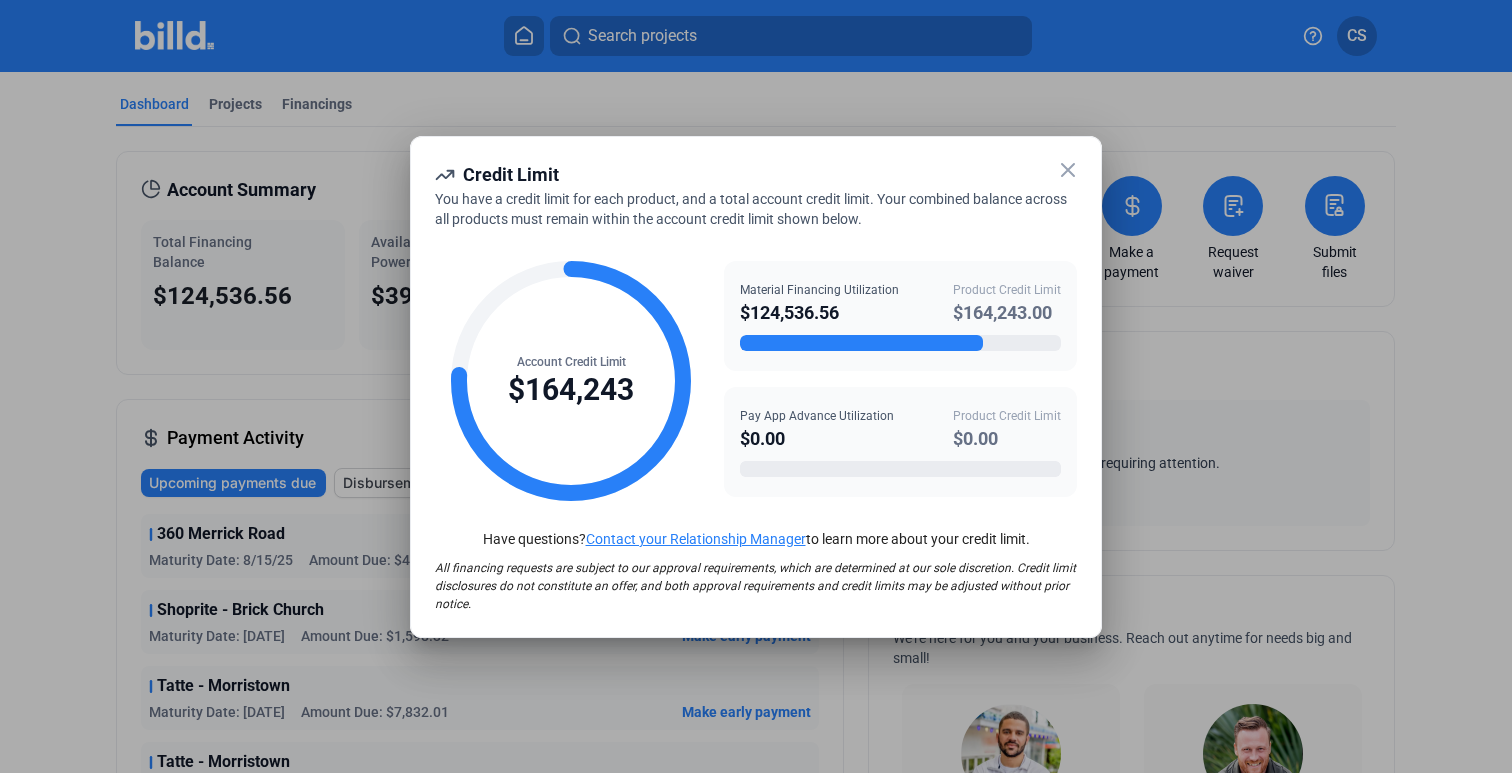 click 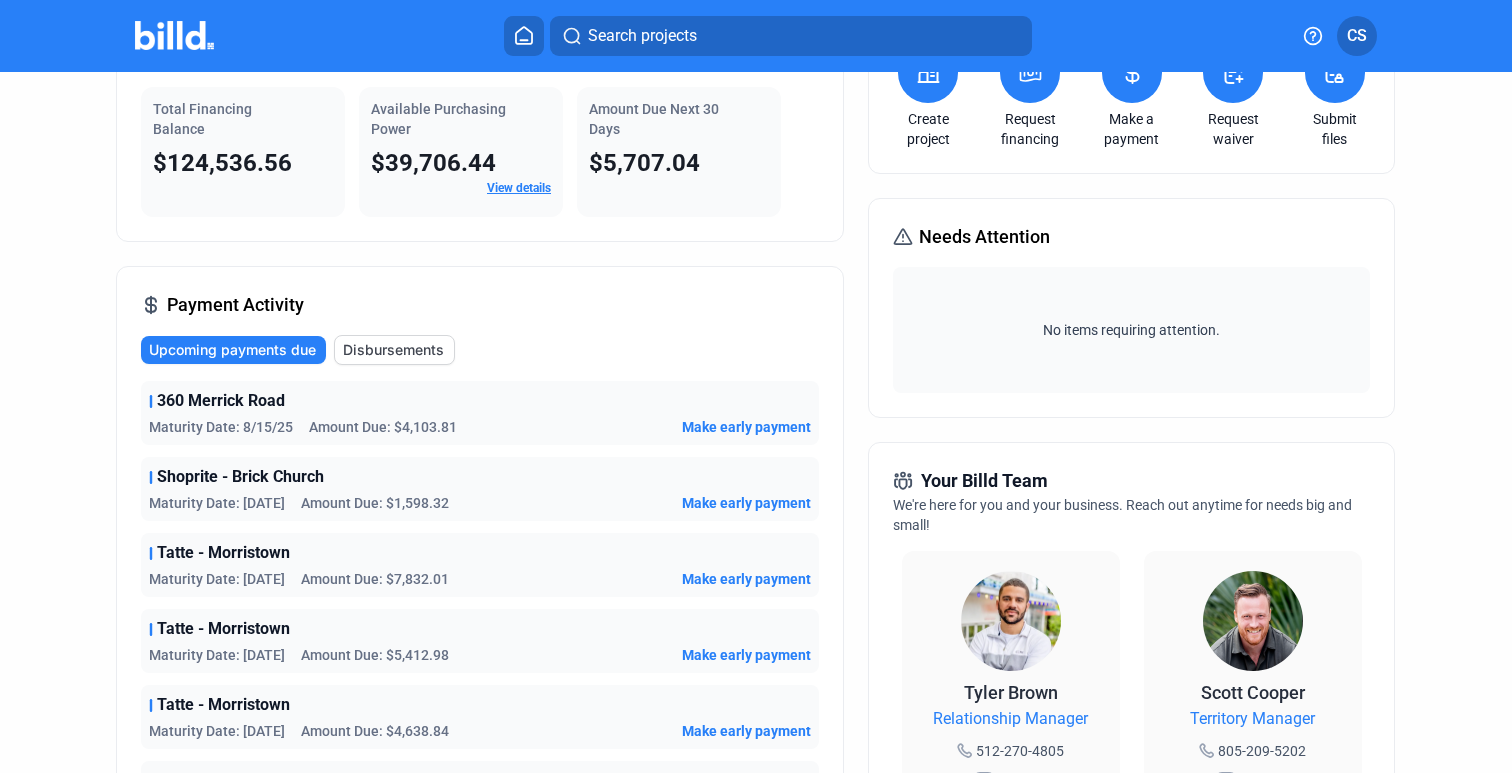 scroll, scrollTop: 0, scrollLeft: 0, axis: both 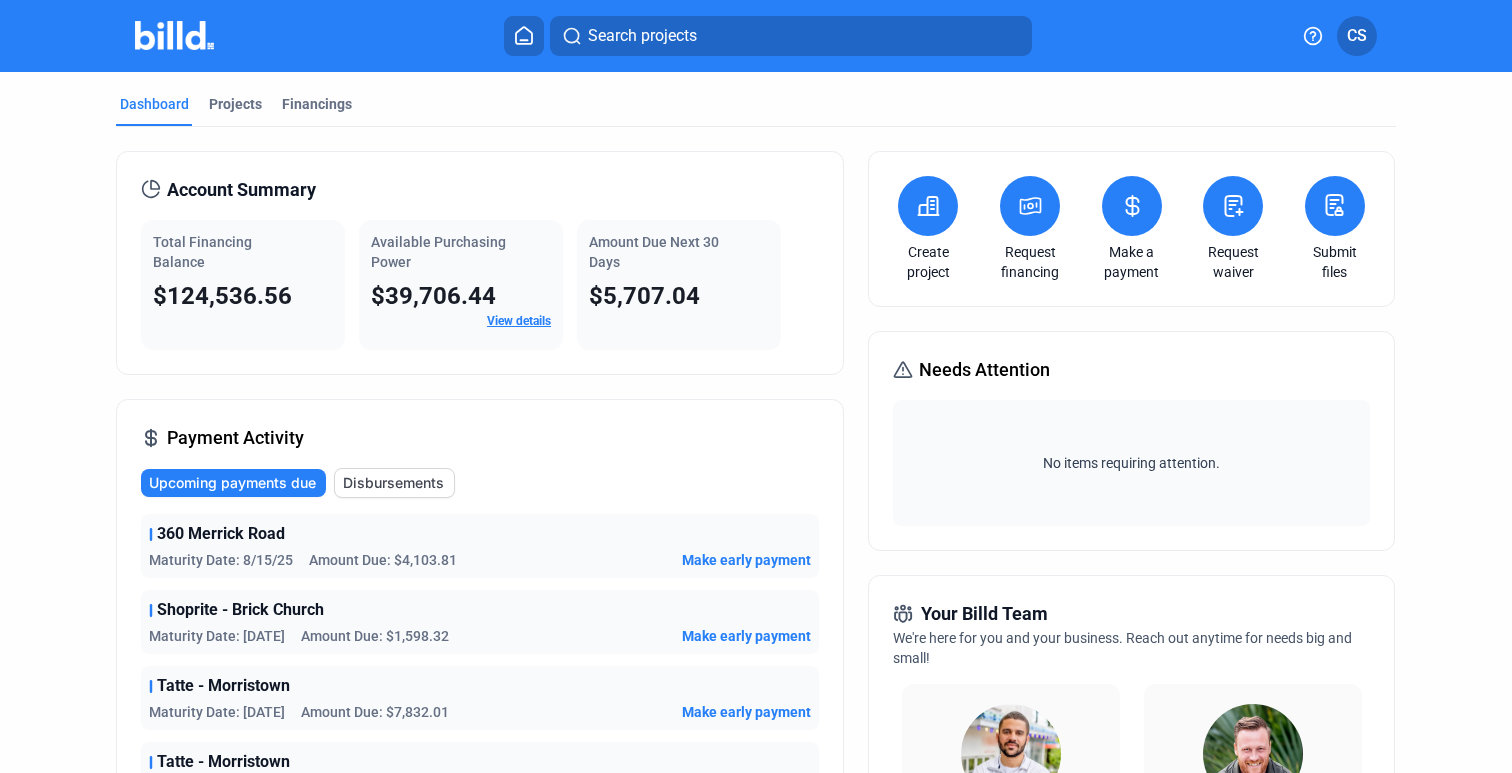 click on "Make a payment" at bounding box center [1132, 229] 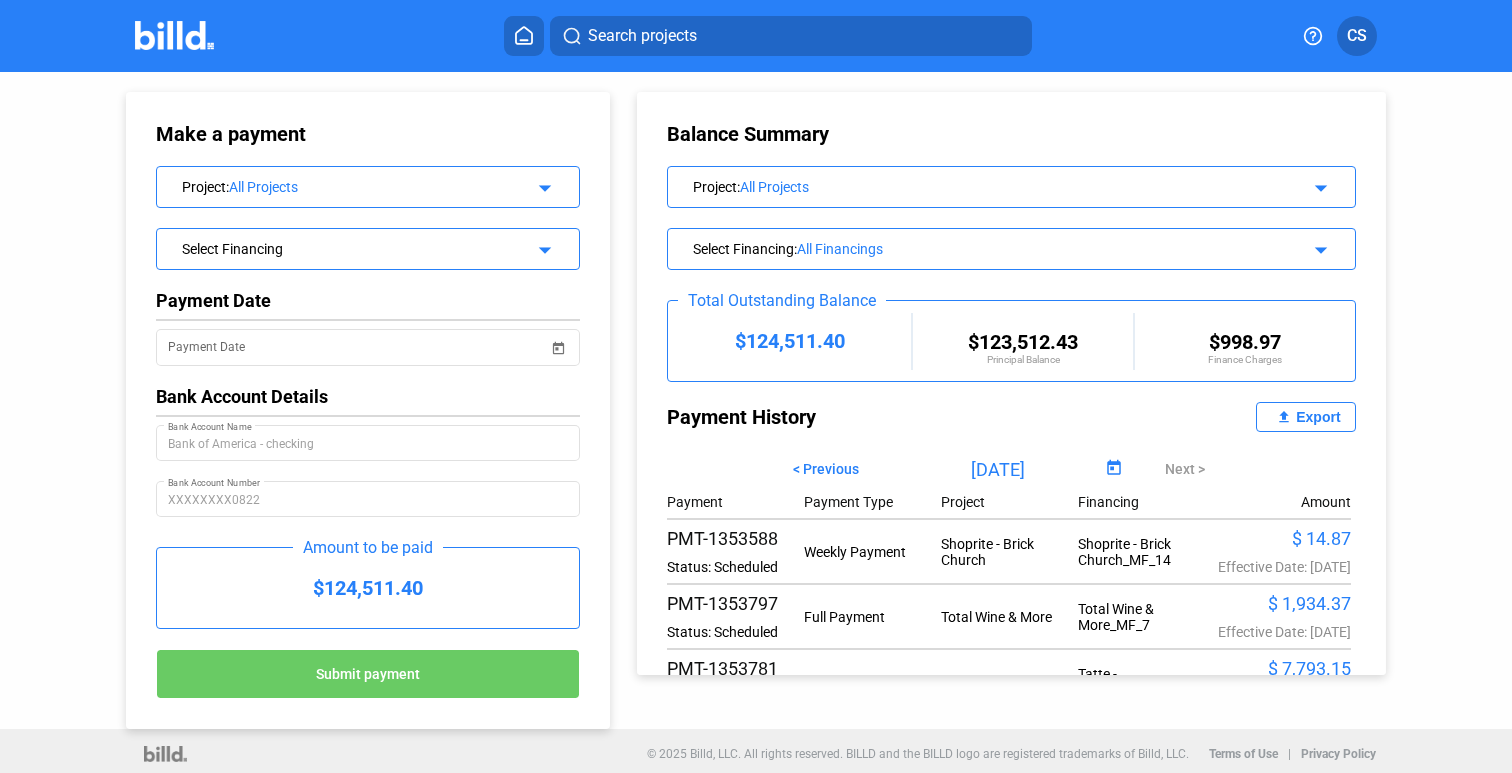 scroll, scrollTop: 0, scrollLeft: 0, axis: both 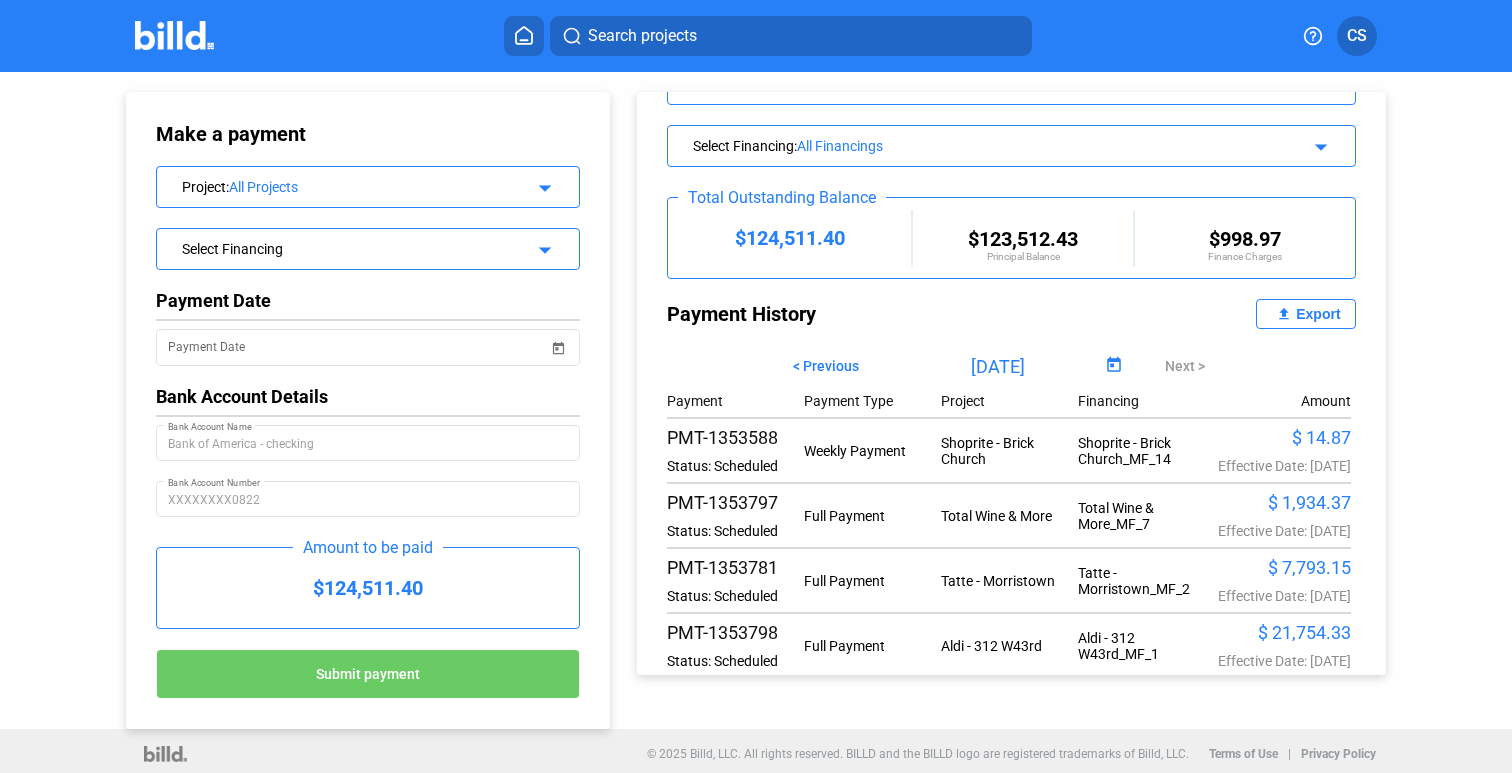 click on "PMT-1353797" 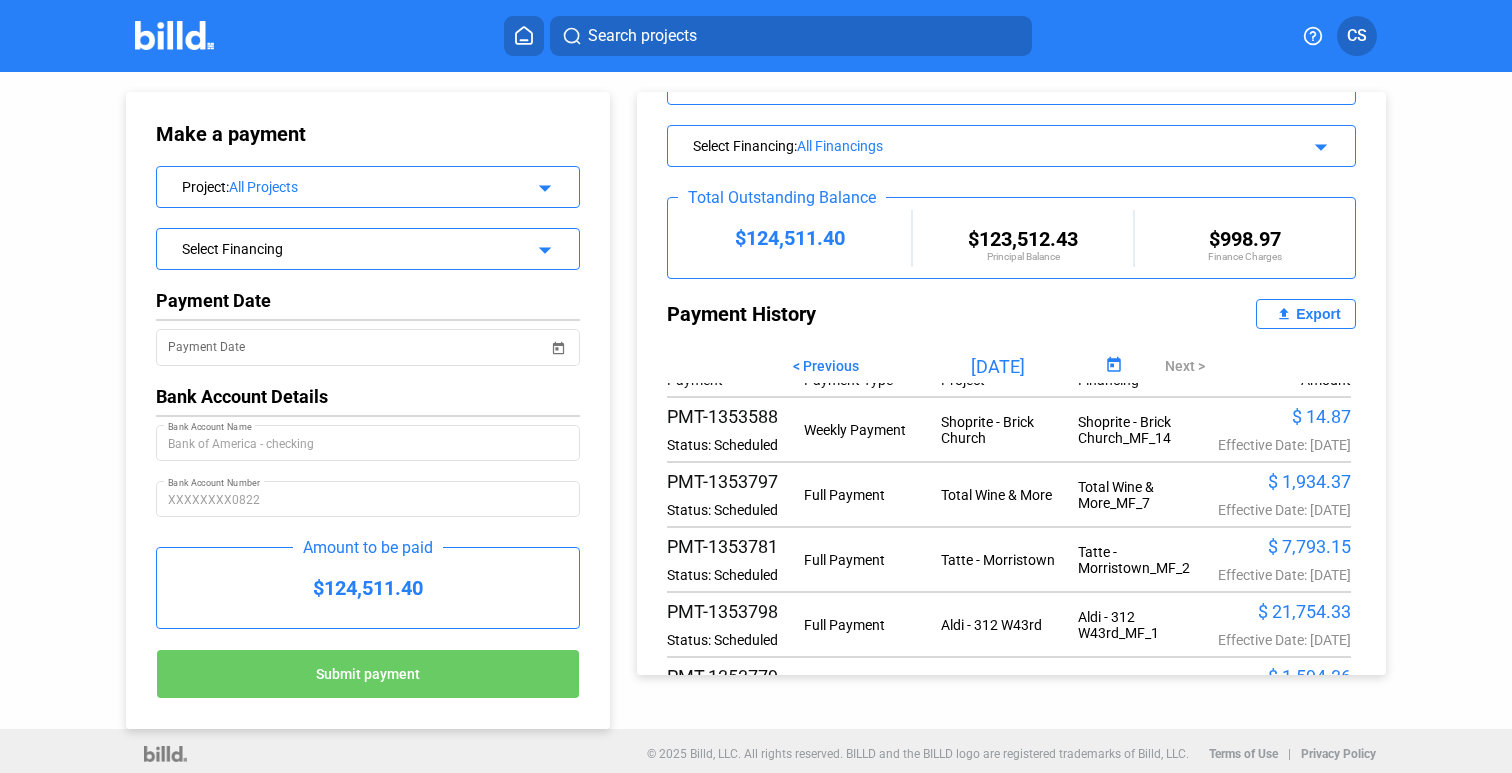 scroll, scrollTop: 0, scrollLeft: 0, axis: both 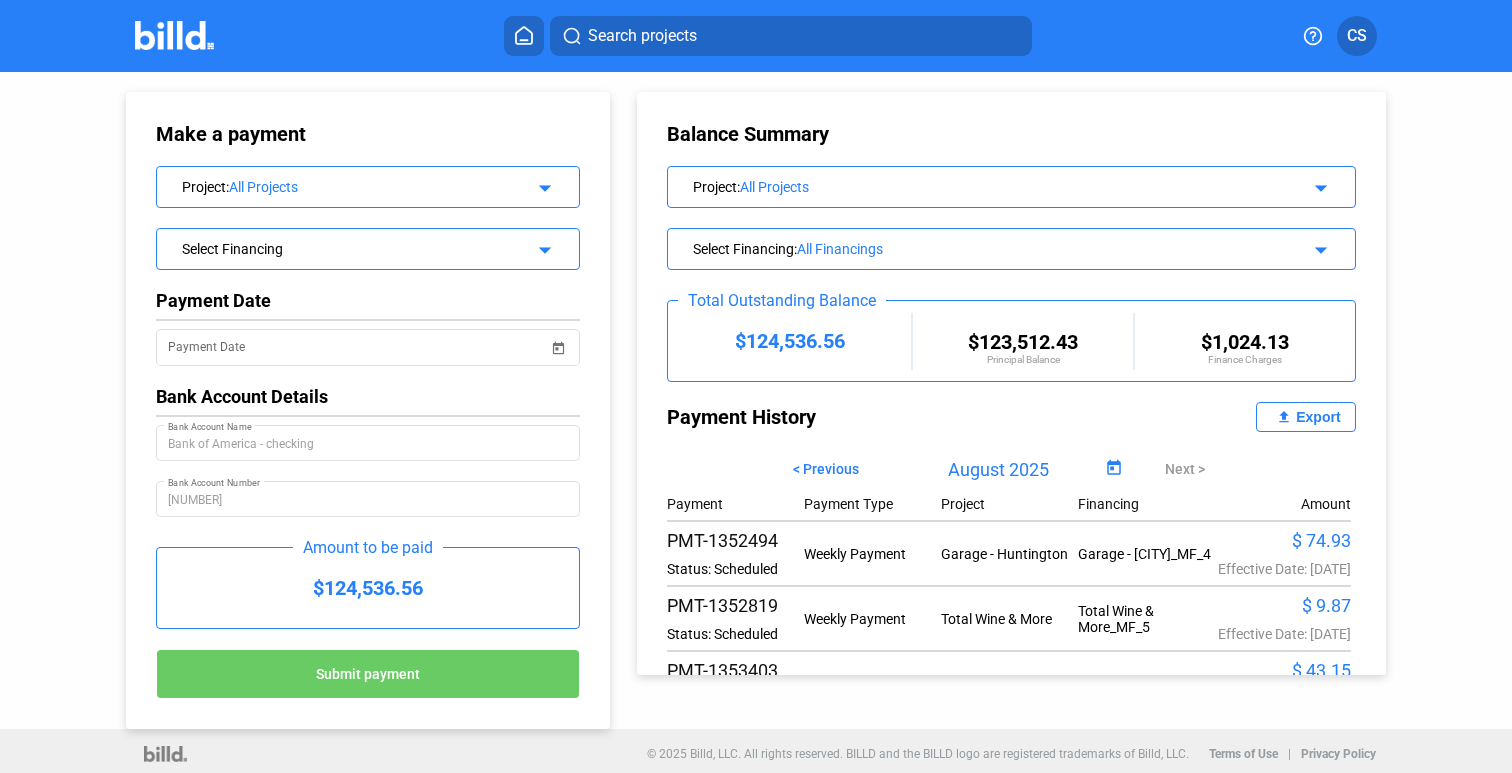 click at bounding box center [195, 36] 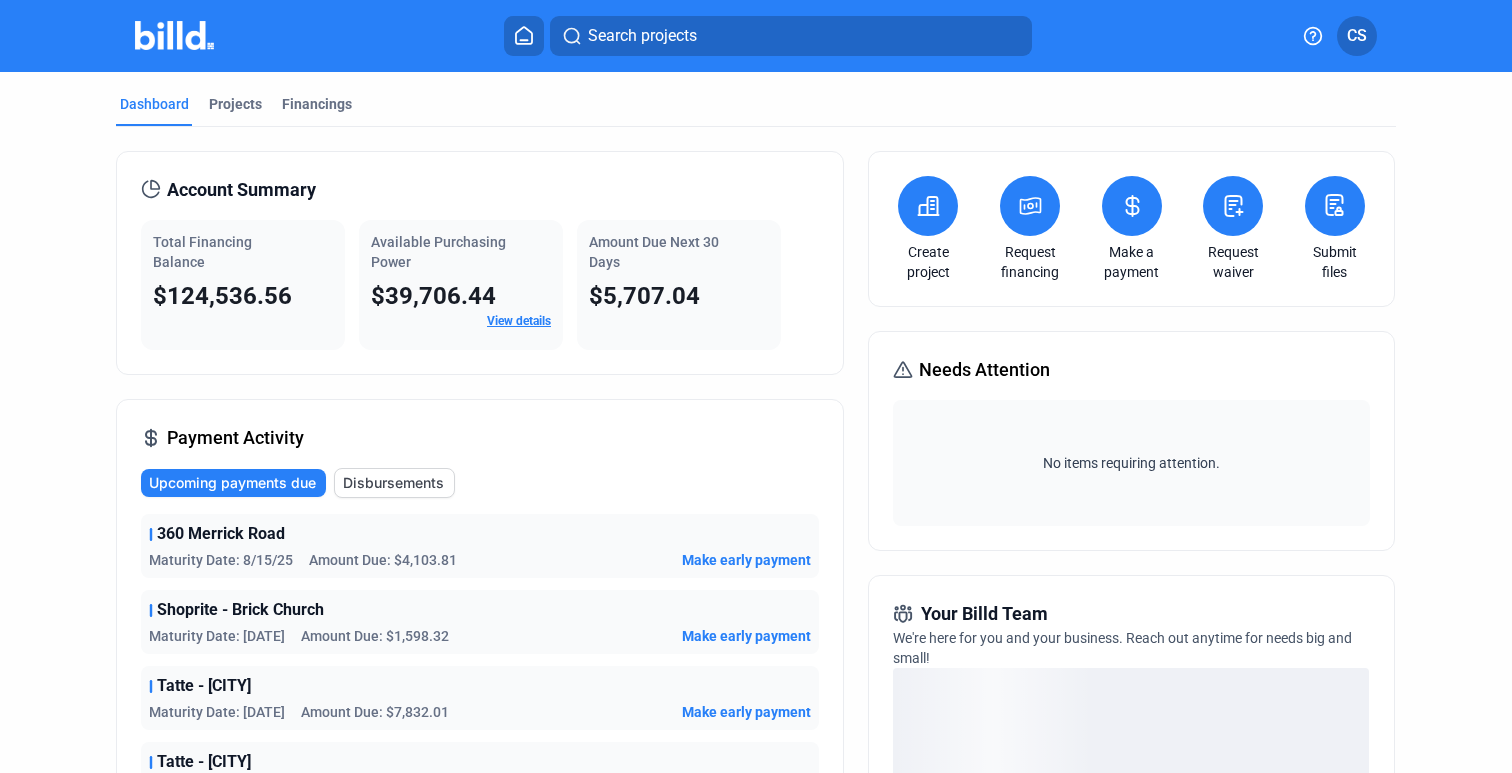 click at bounding box center [1132, 206] 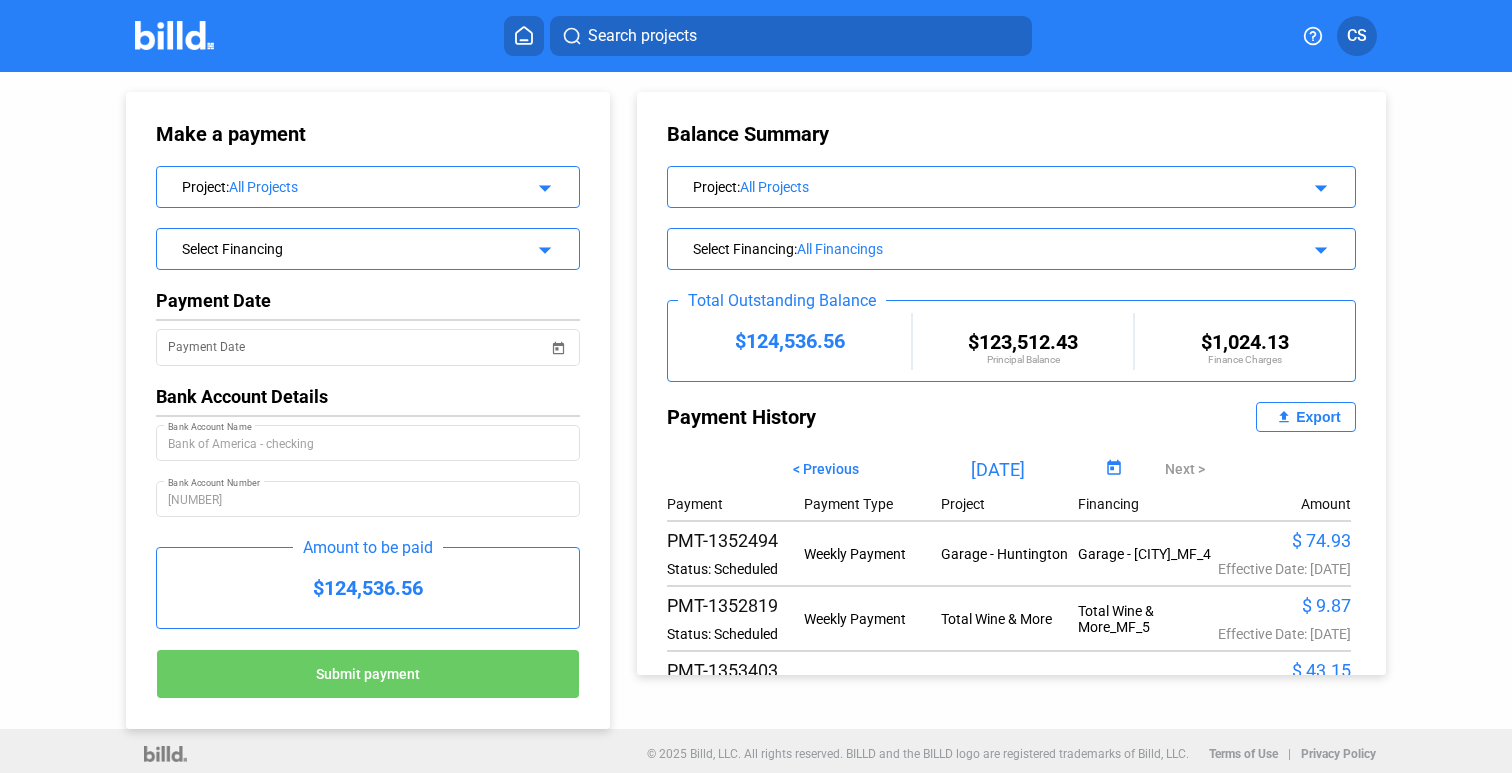 click at bounding box center (174, 35) 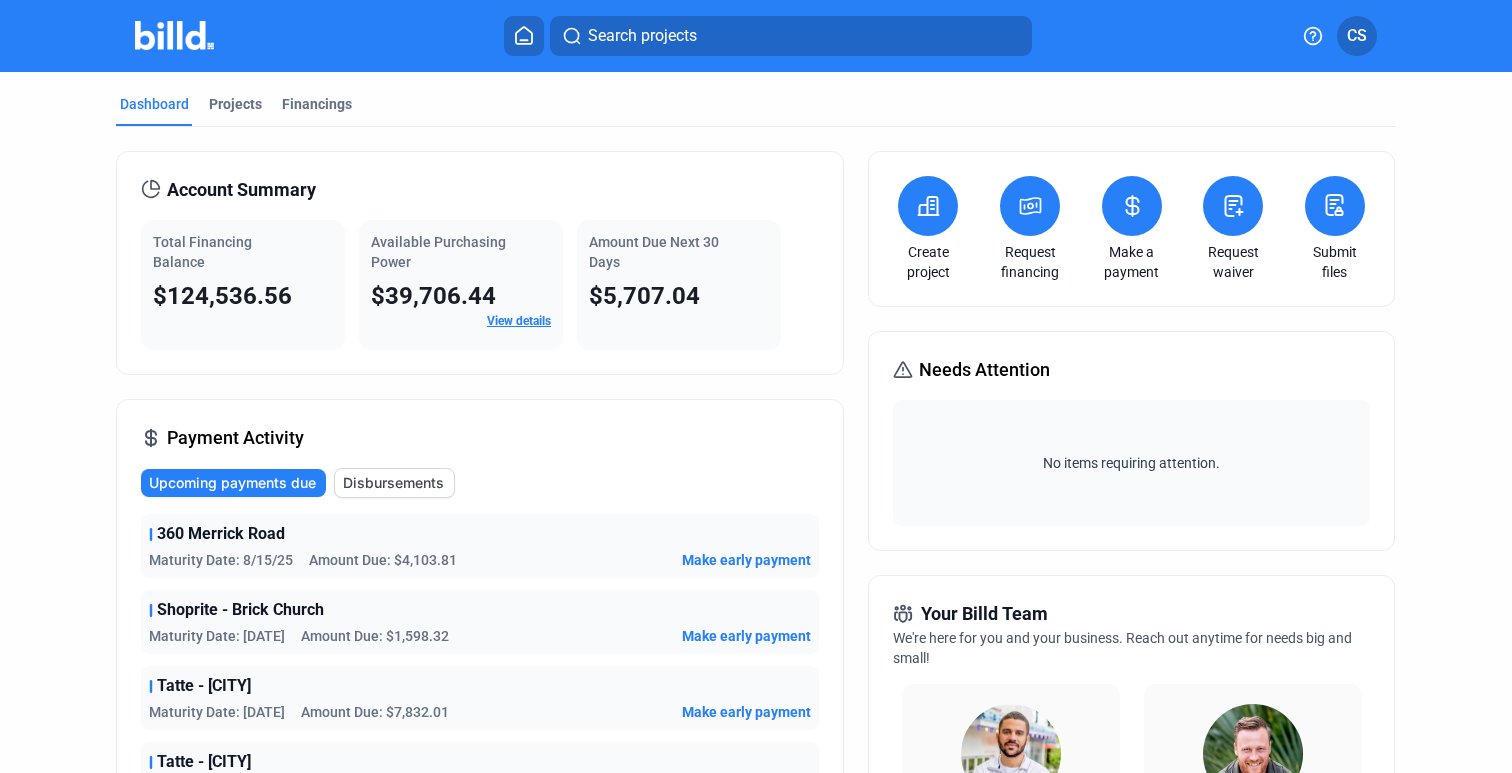click at bounding box center (1132, 206) 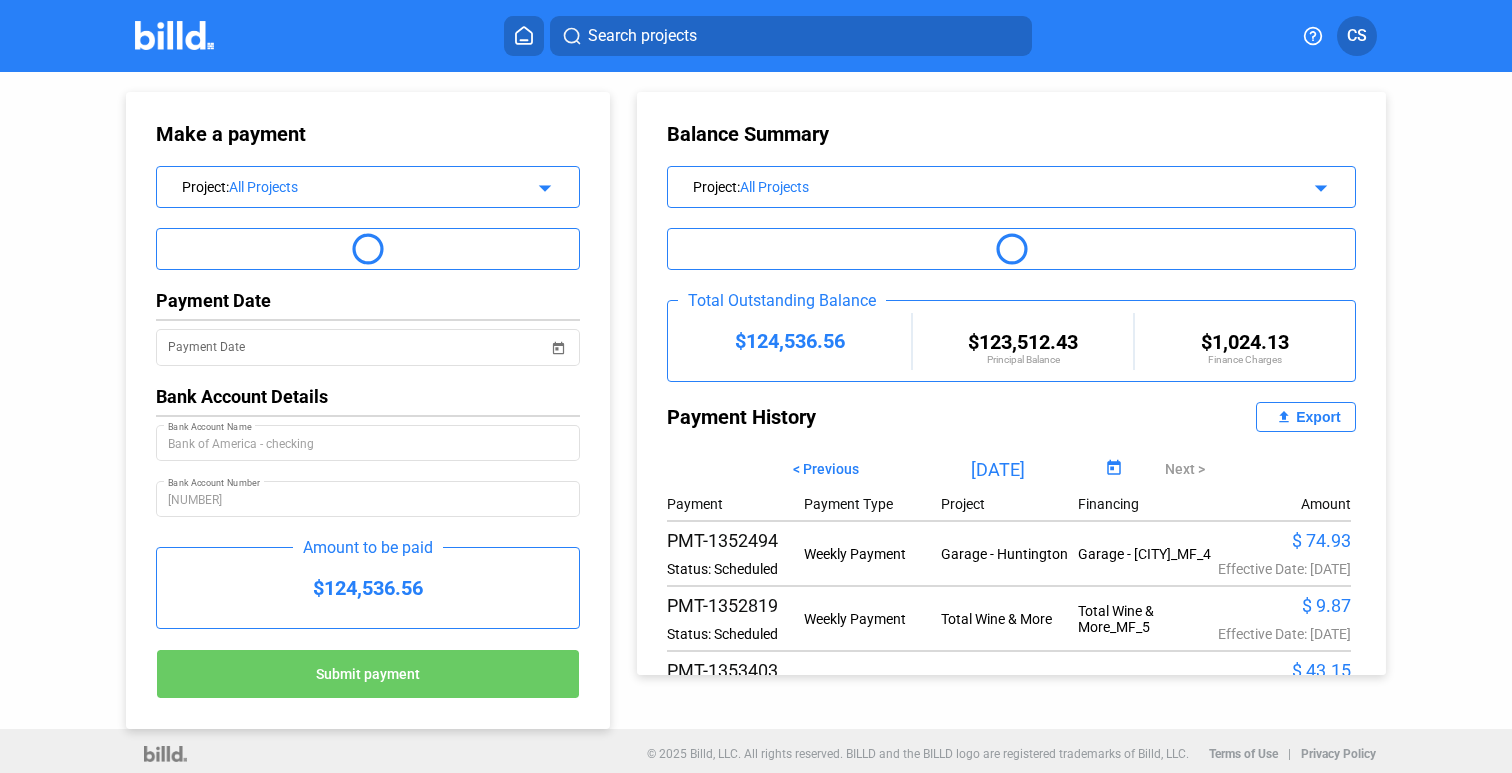 click at bounding box center (174, 35) 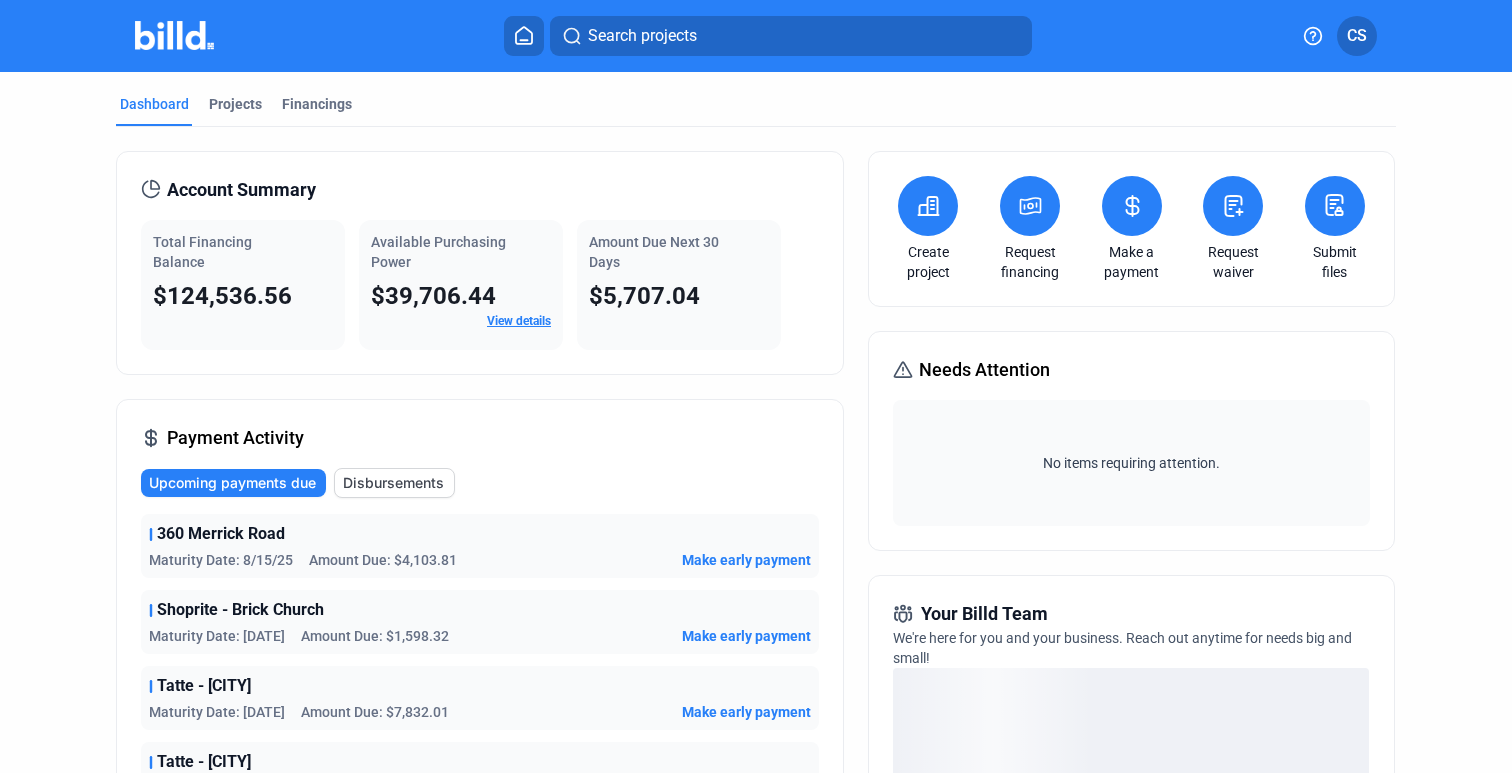 click 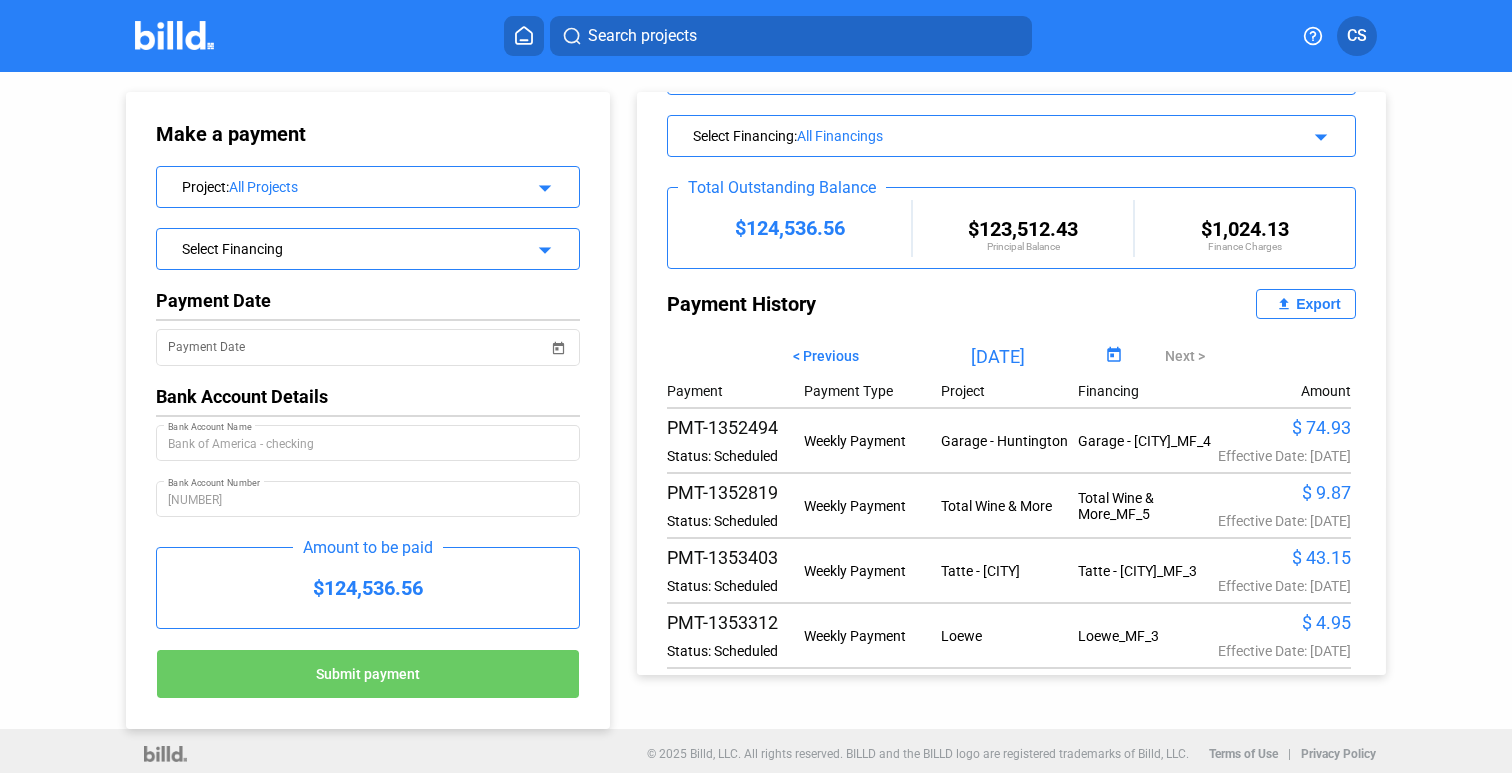 scroll, scrollTop: 115, scrollLeft: 0, axis: vertical 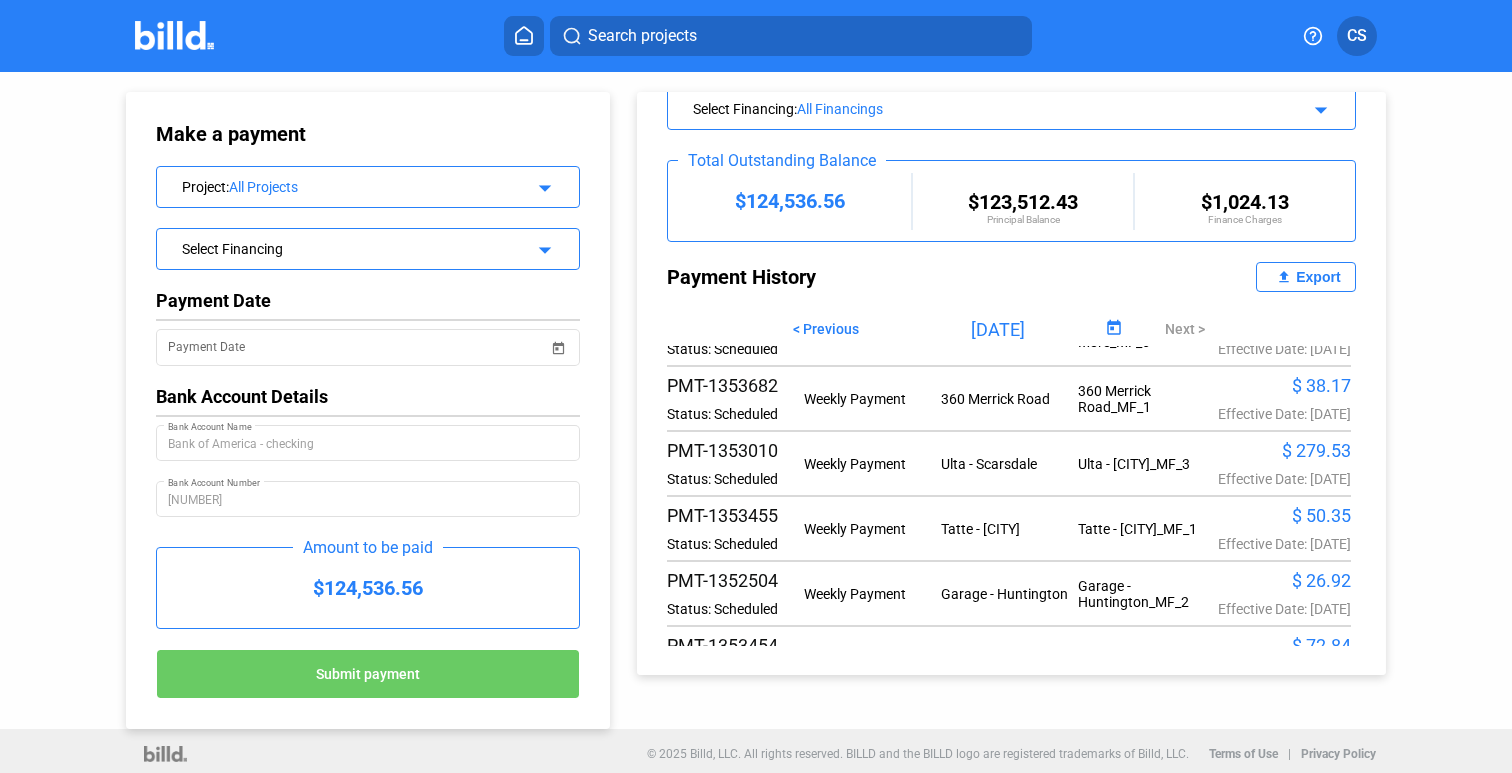 click on "file_upload" 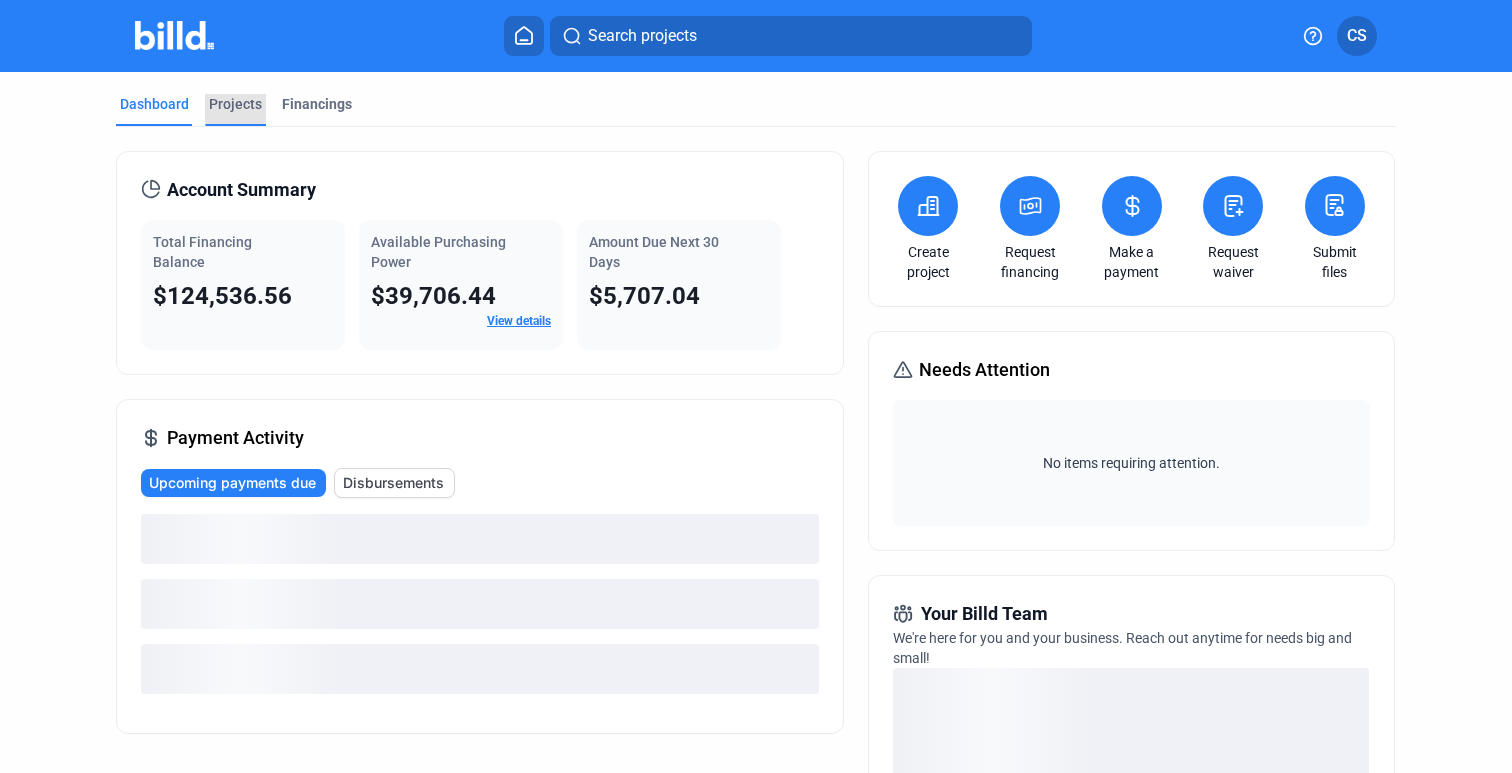 click on "Projects" at bounding box center (235, 104) 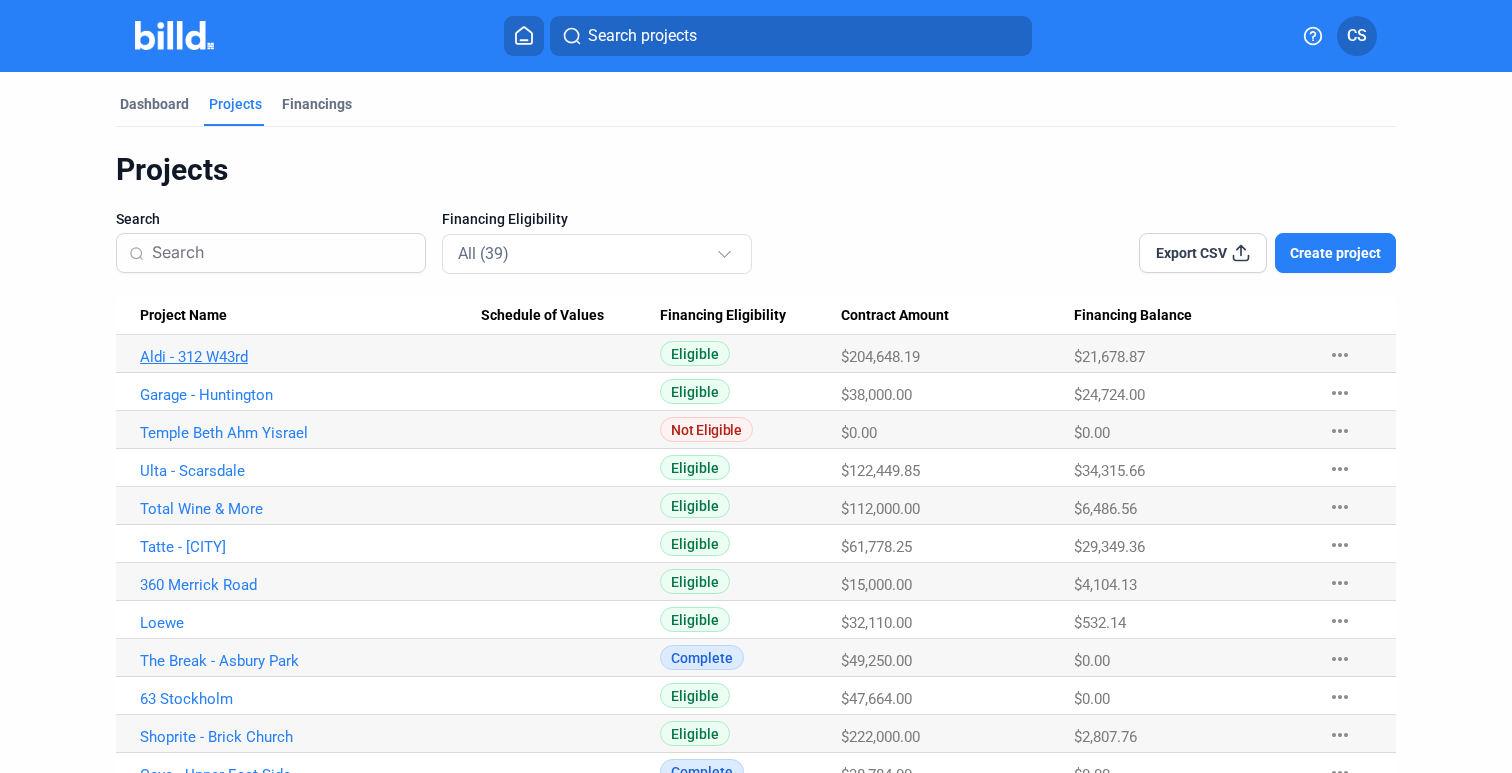 click on "Aldi - 312 W43rd" at bounding box center [310, 357] 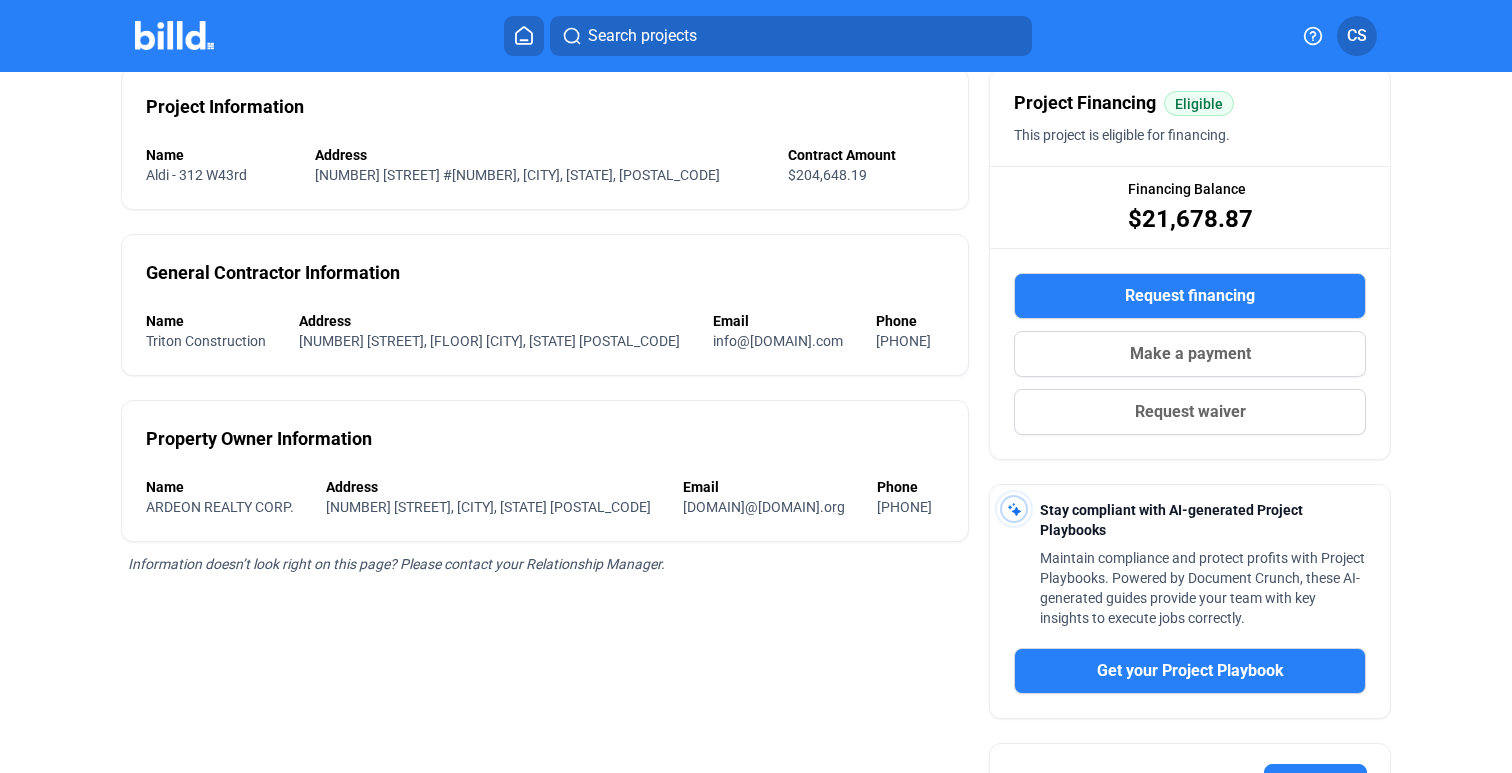 scroll, scrollTop: 171, scrollLeft: 0, axis: vertical 